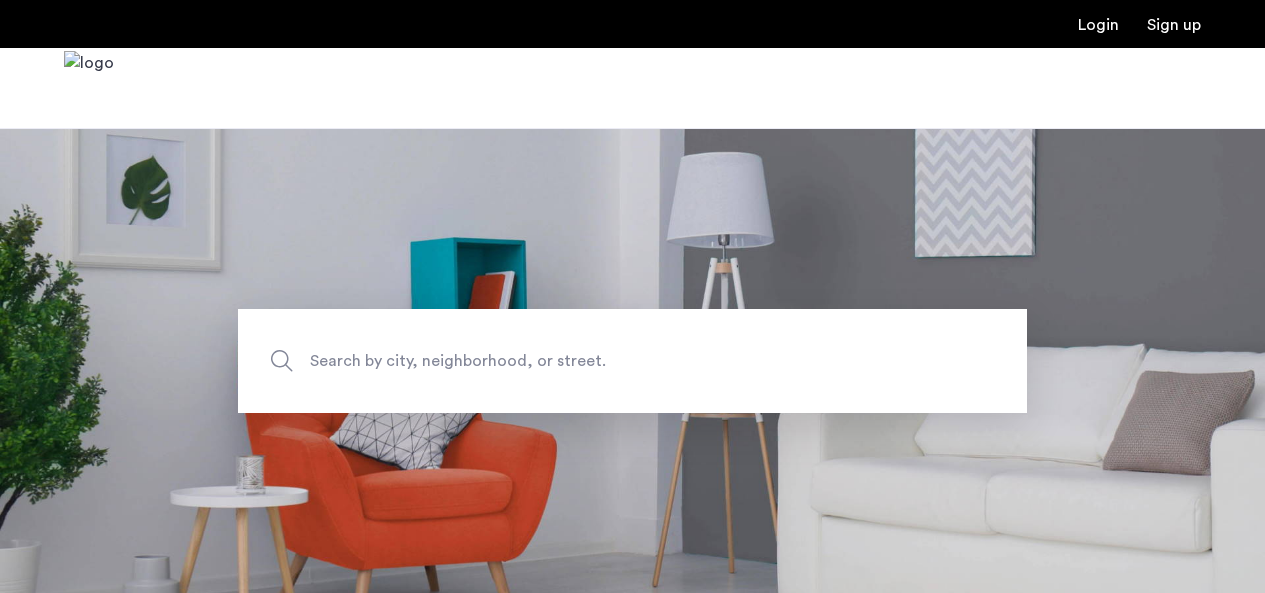 scroll, scrollTop: 0, scrollLeft: 0, axis: both 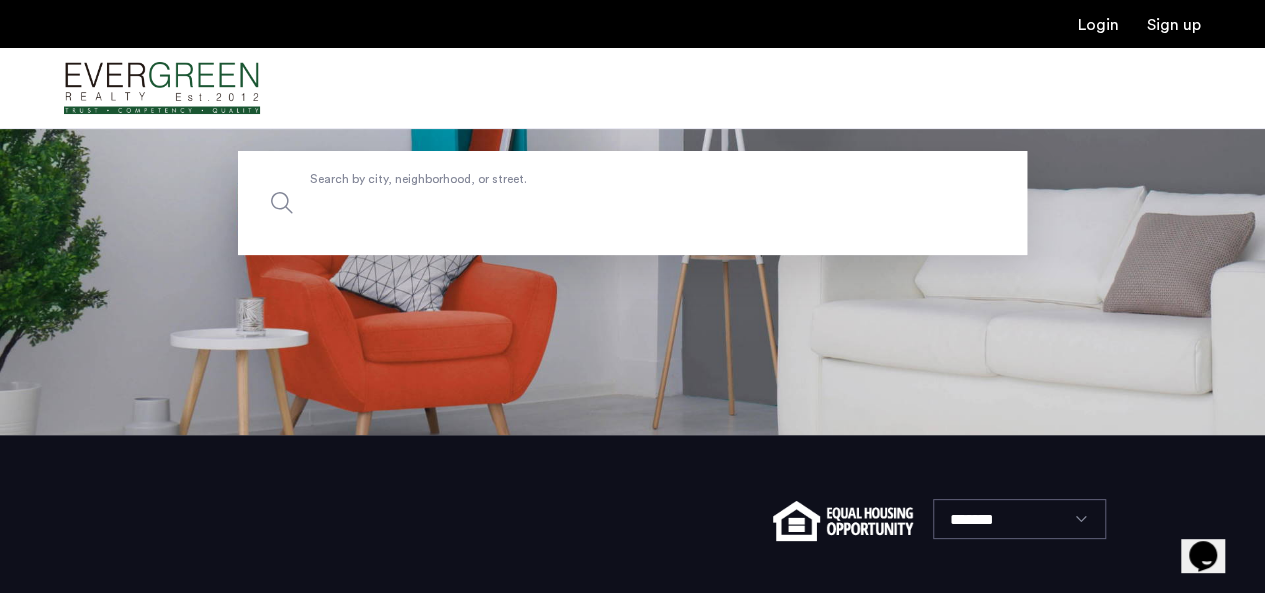 click on "Search by city, neighborhood, or street." 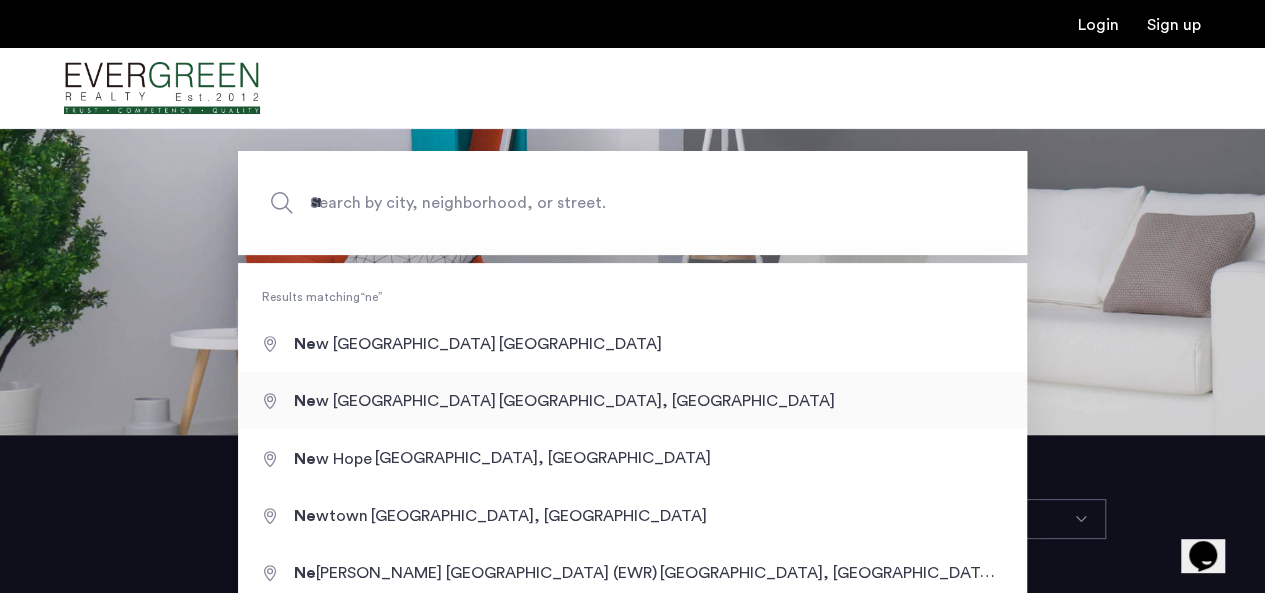 type on "**********" 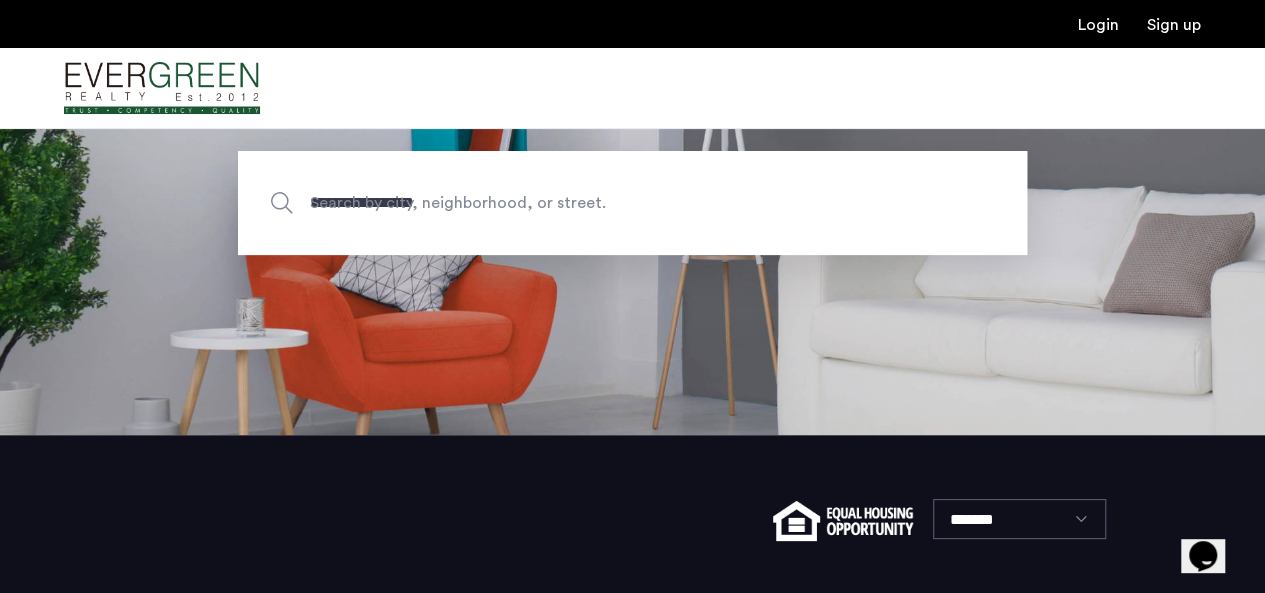 scroll, scrollTop: 0, scrollLeft: 0, axis: both 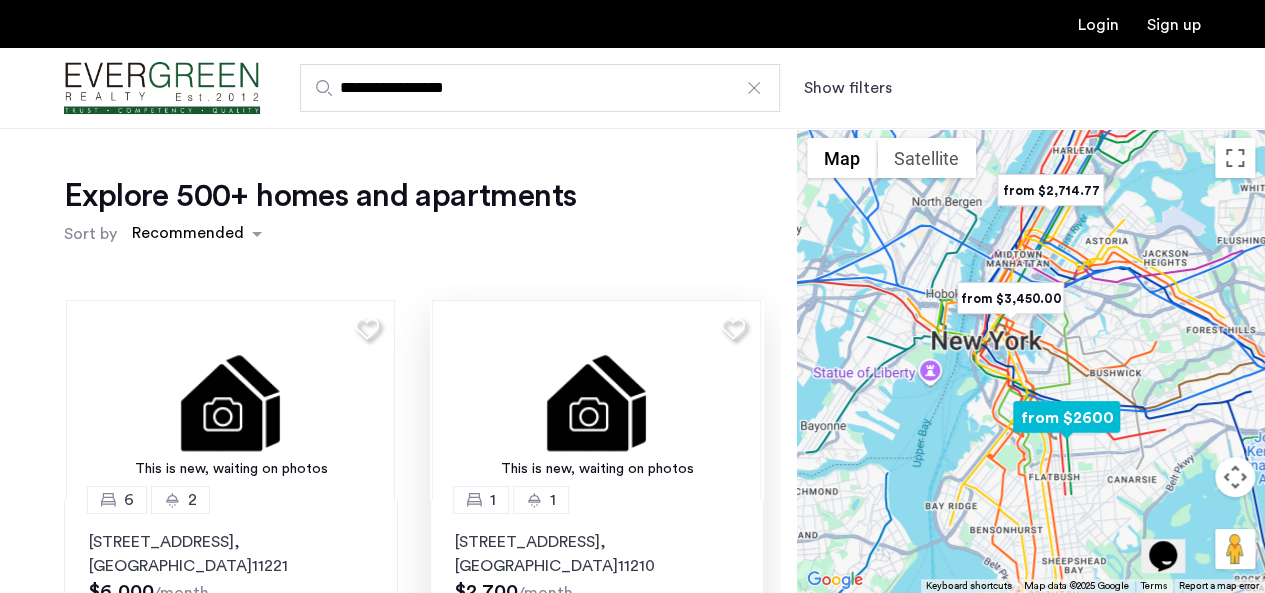 click 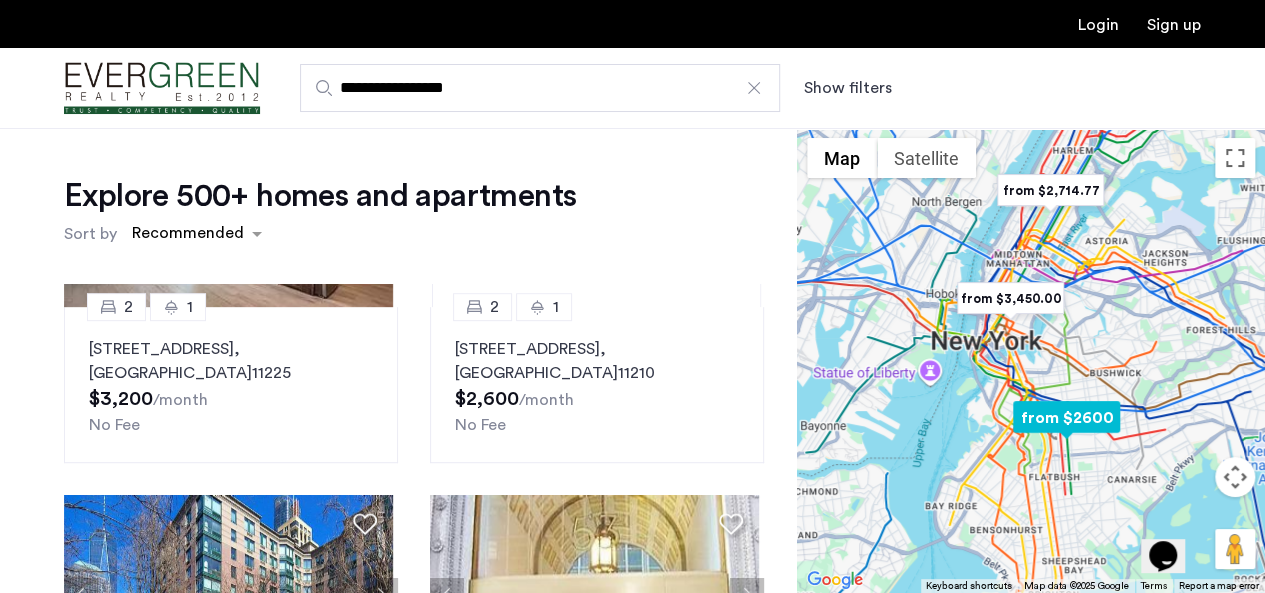 scroll, scrollTop: 582, scrollLeft: 0, axis: vertical 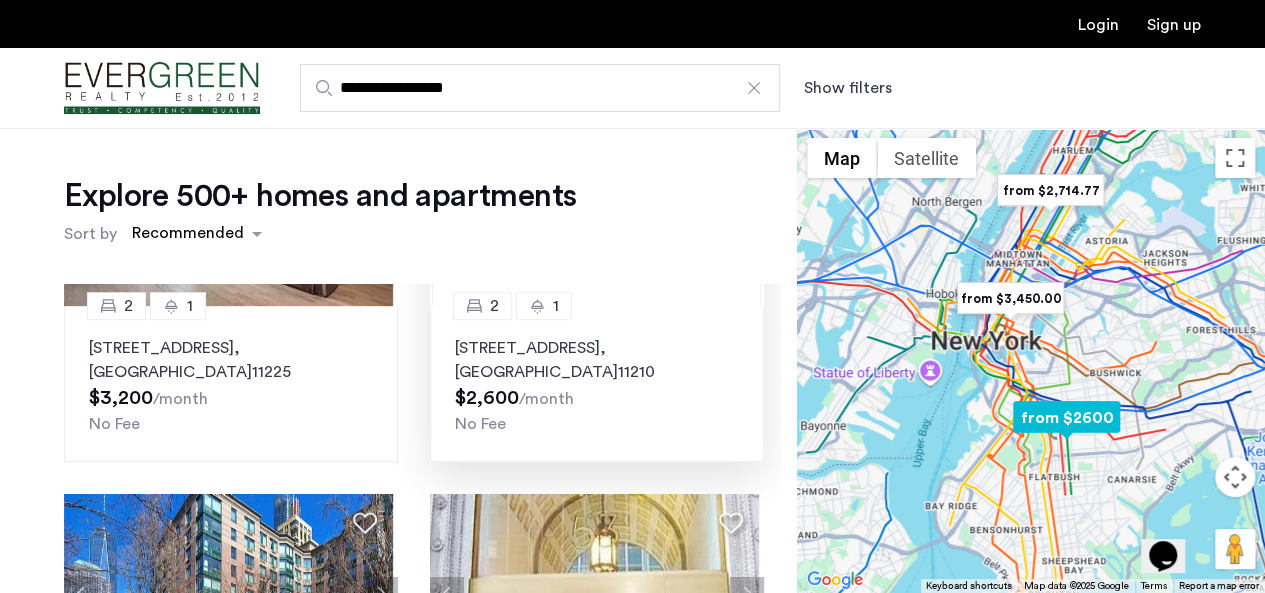 click on "3208 Glenwood Road, Unit 1F, Brooklyn , NY  11210" 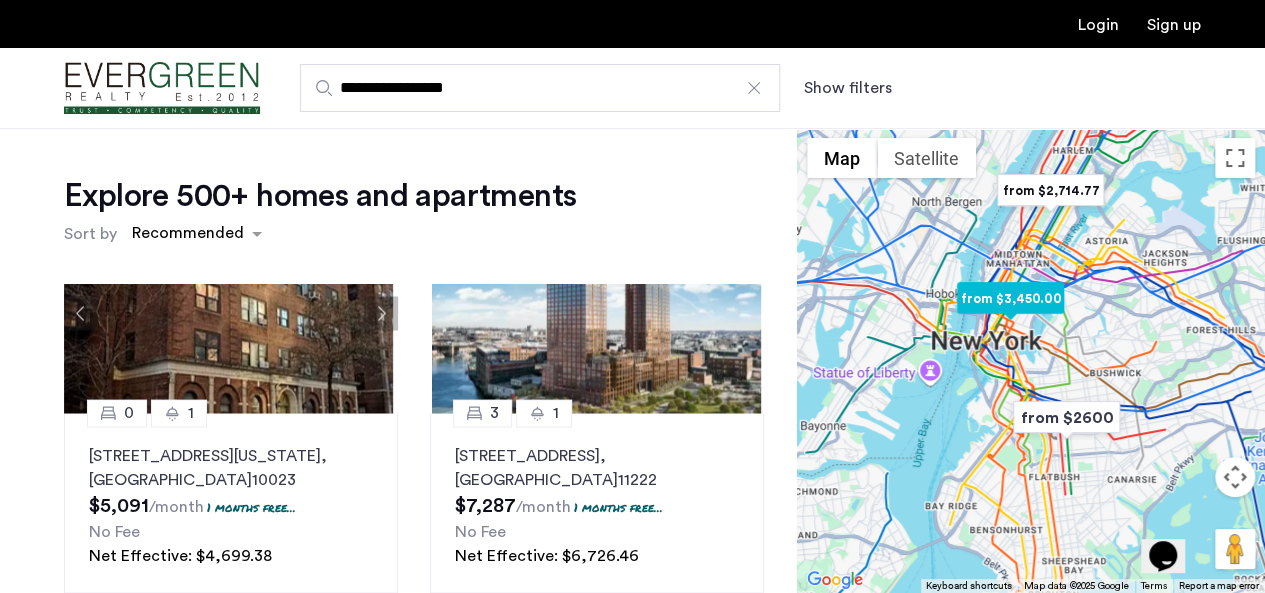 scroll, scrollTop: 1744, scrollLeft: 0, axis: vertical 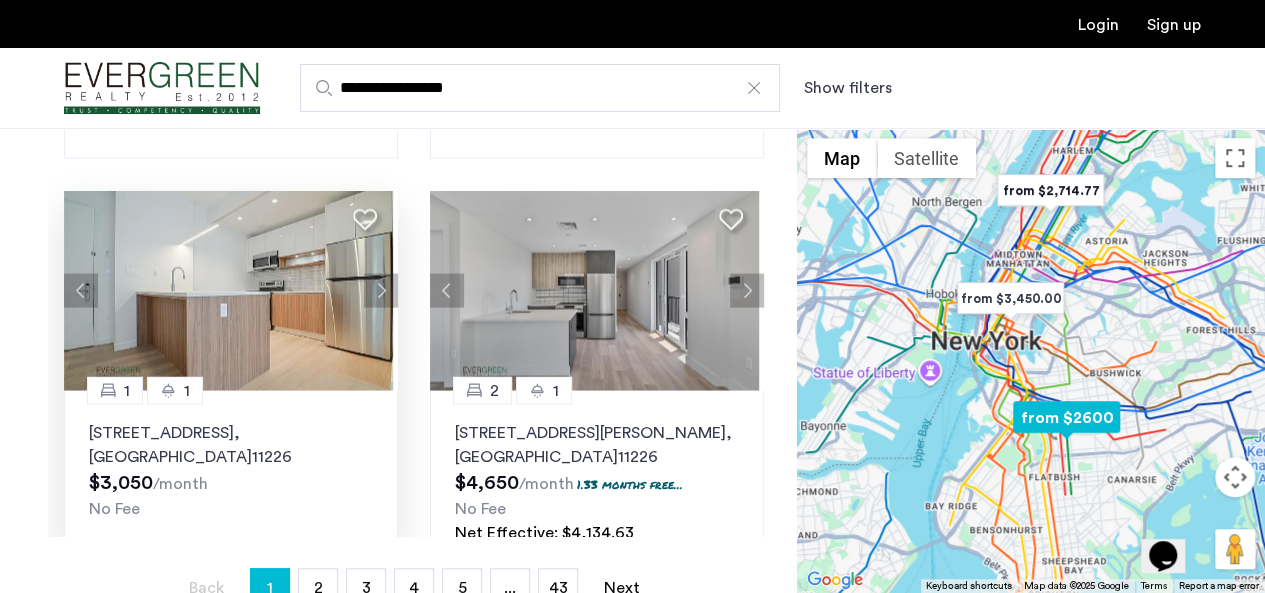 click 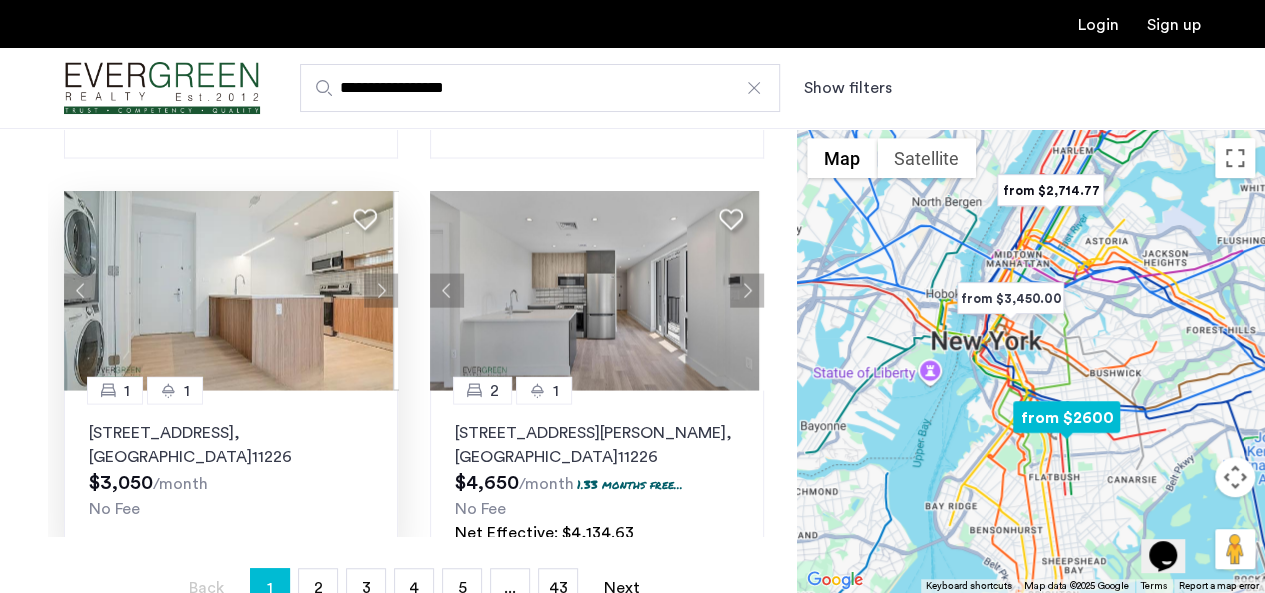 click 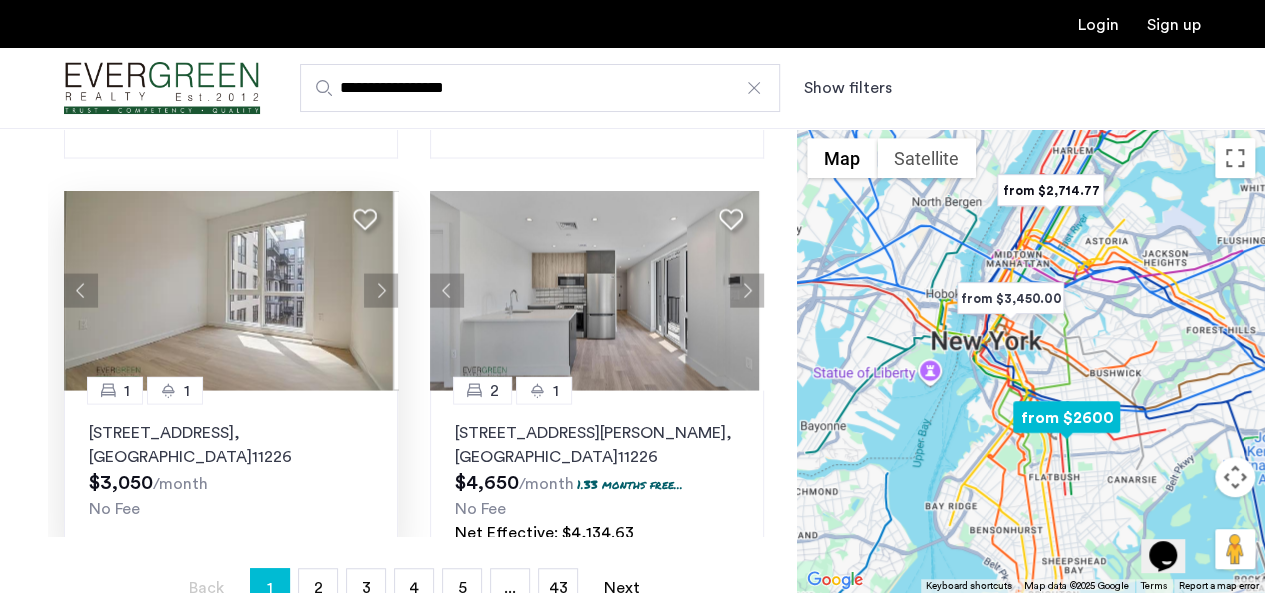 click 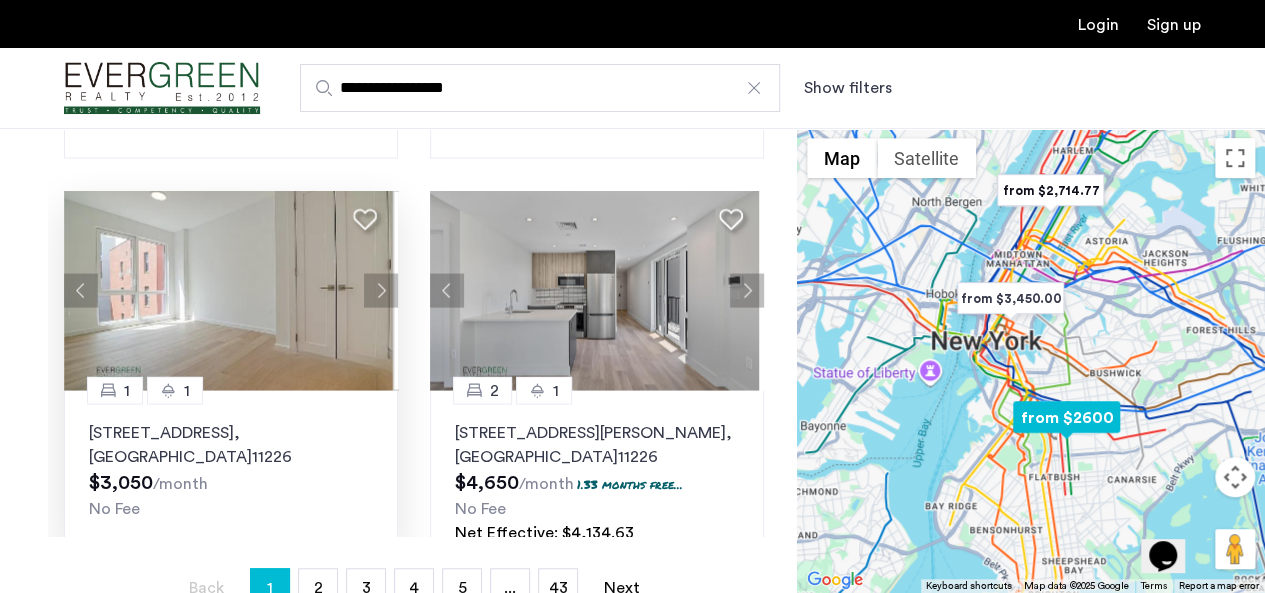 click 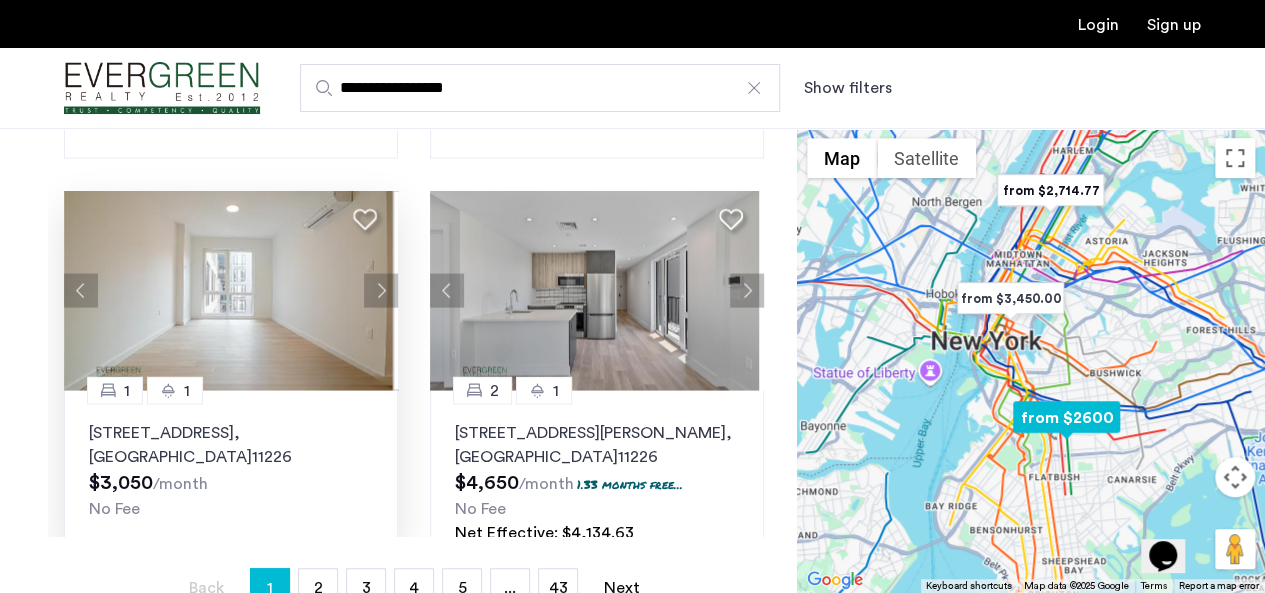 click 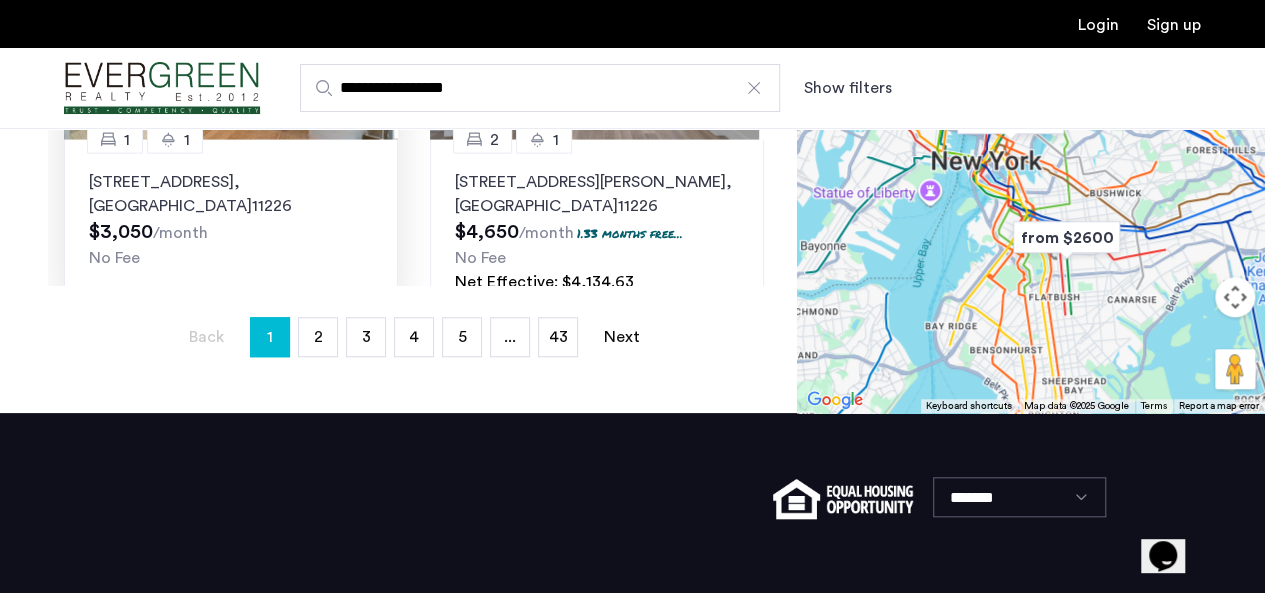 scroll, scrollTop: 679, scrollLeft: 0, axis: vertical 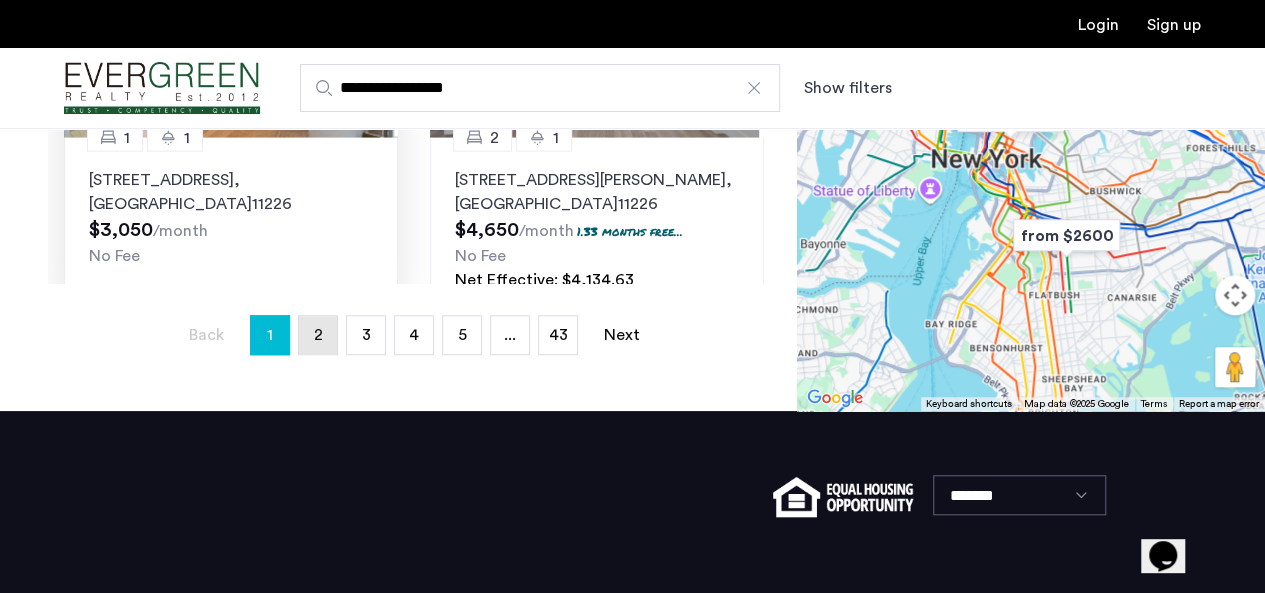 click on "page  2" at bounding box center [318, 335] 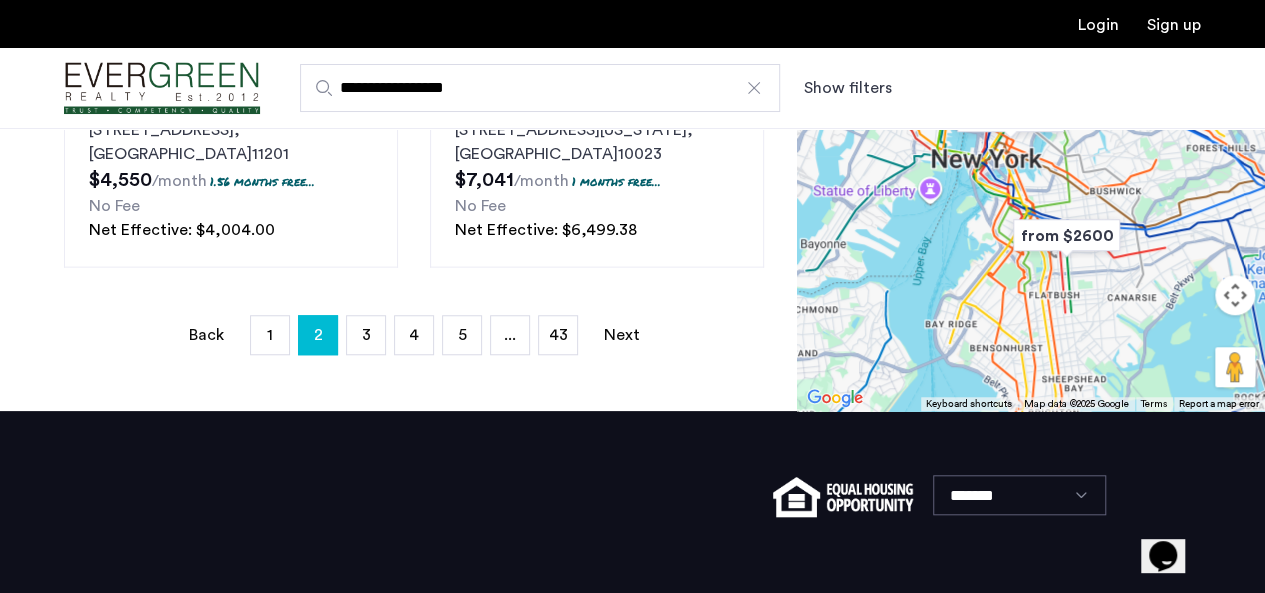 scroll, scrollTop: 0, scrollLeft: 0, axis: both 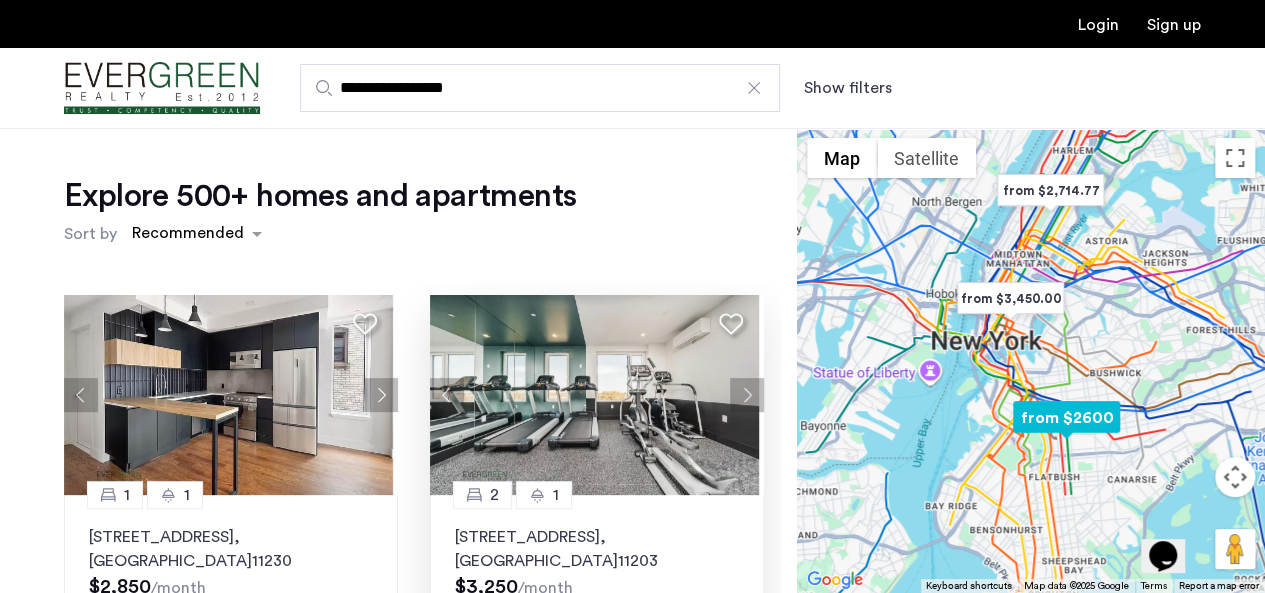 click 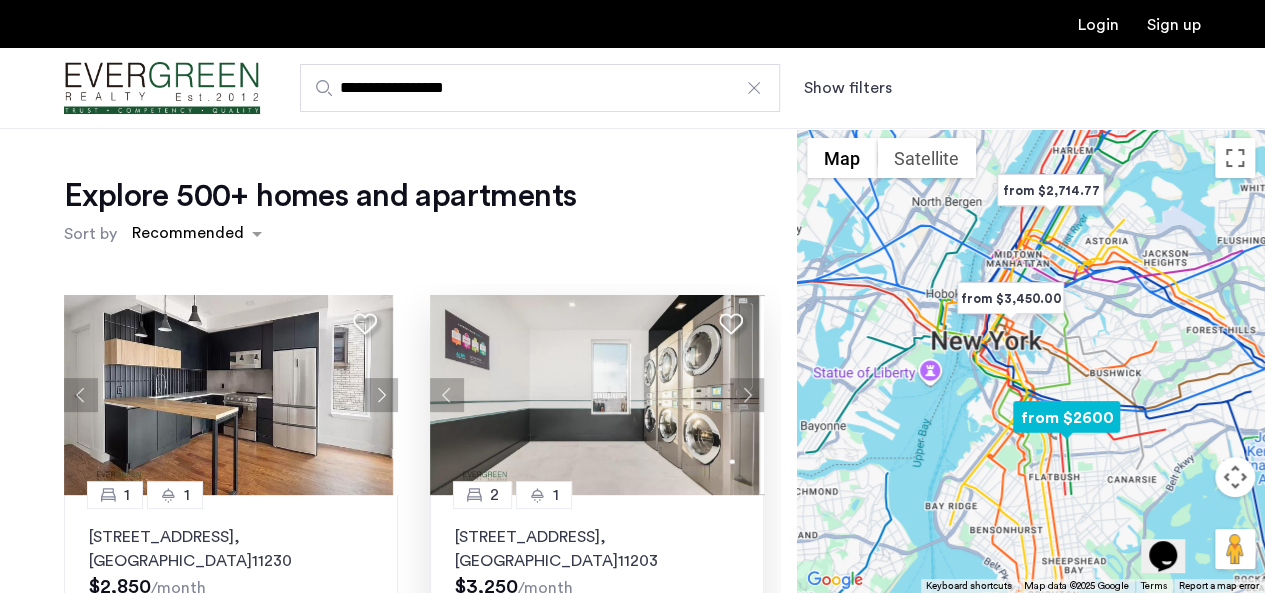 click 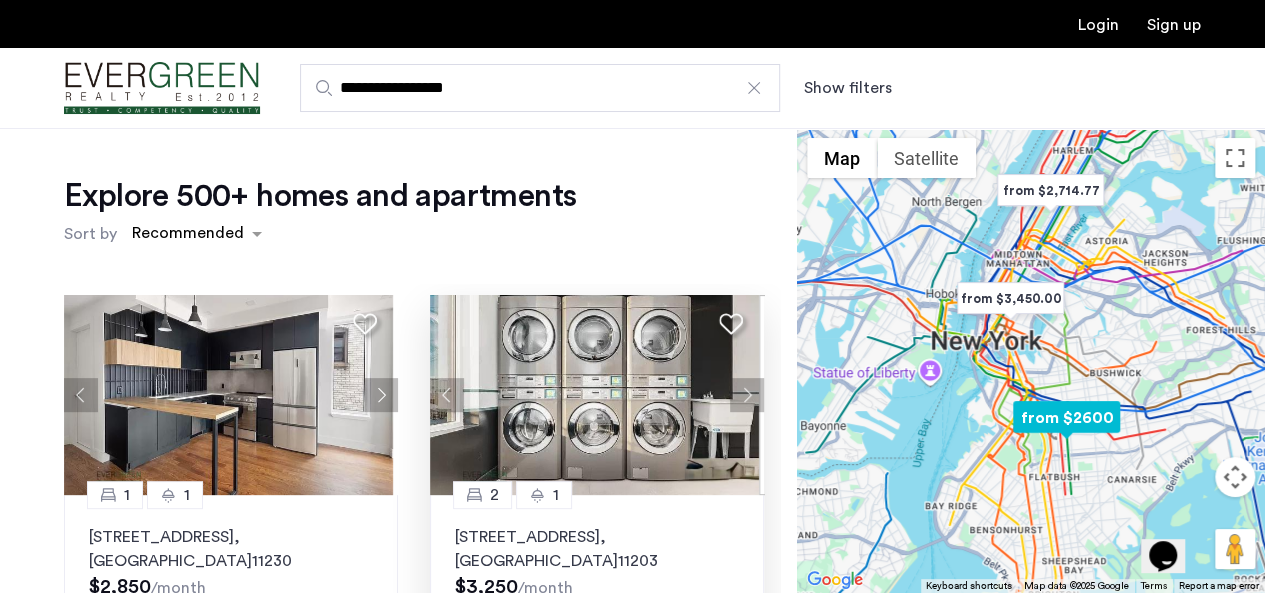 click 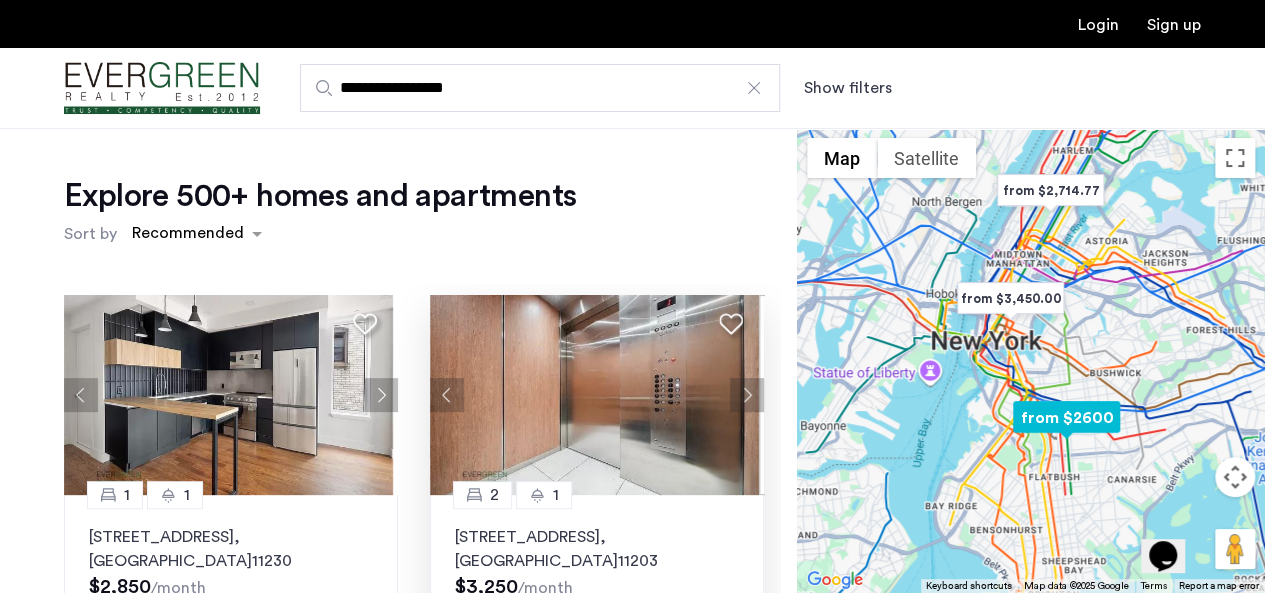 click 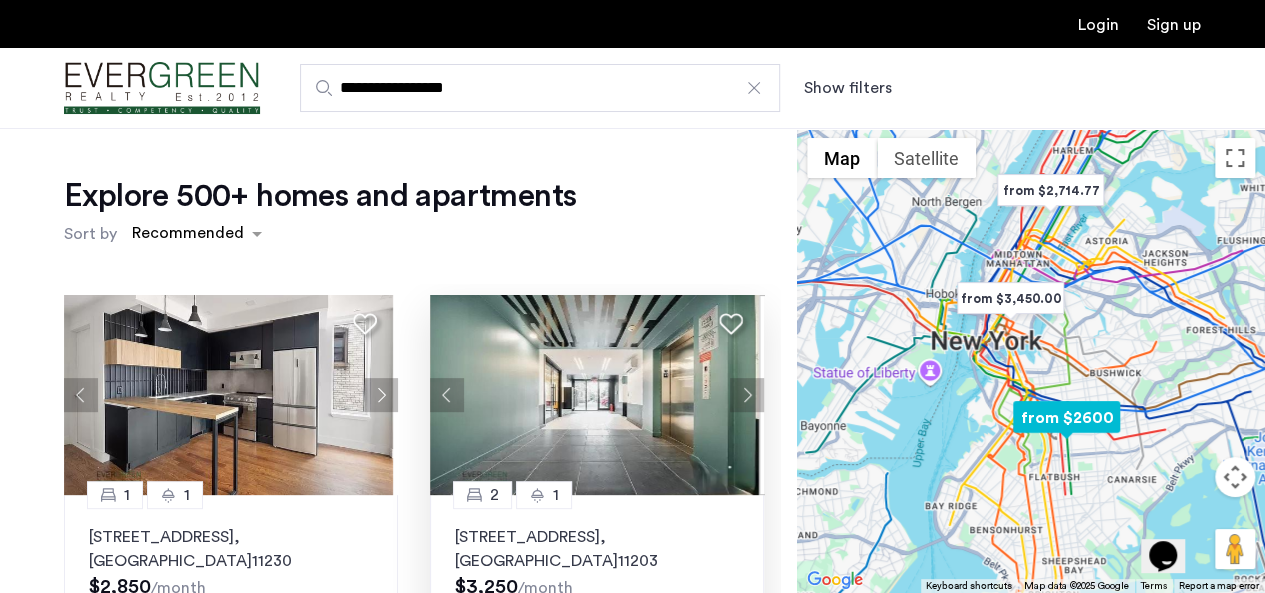 click 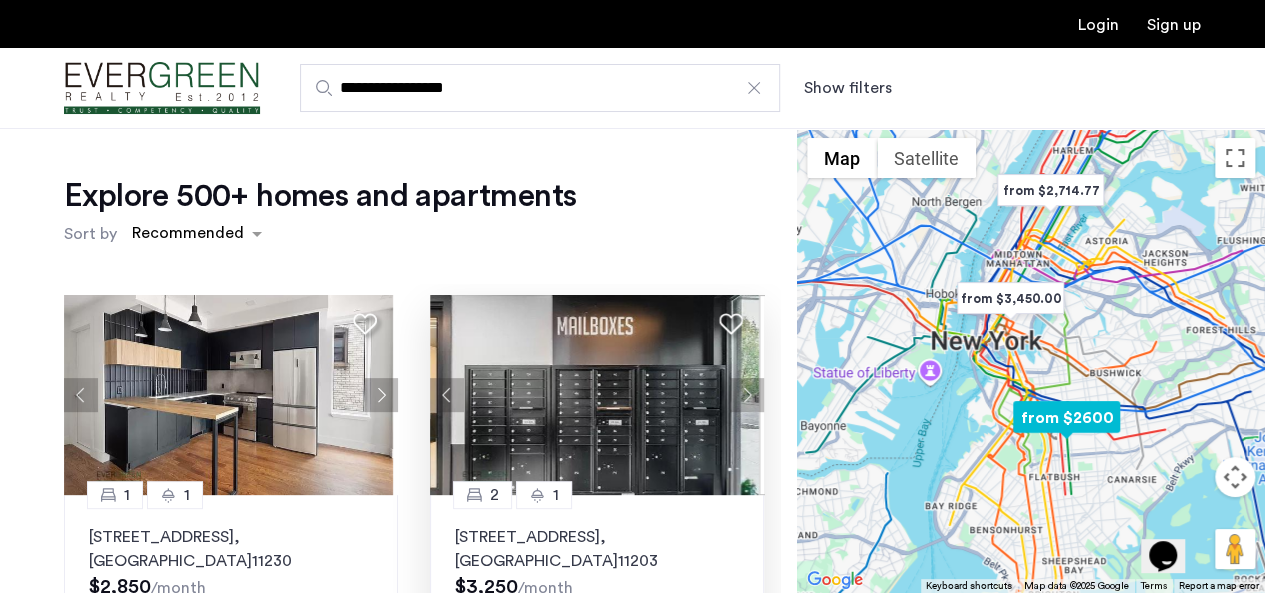 click 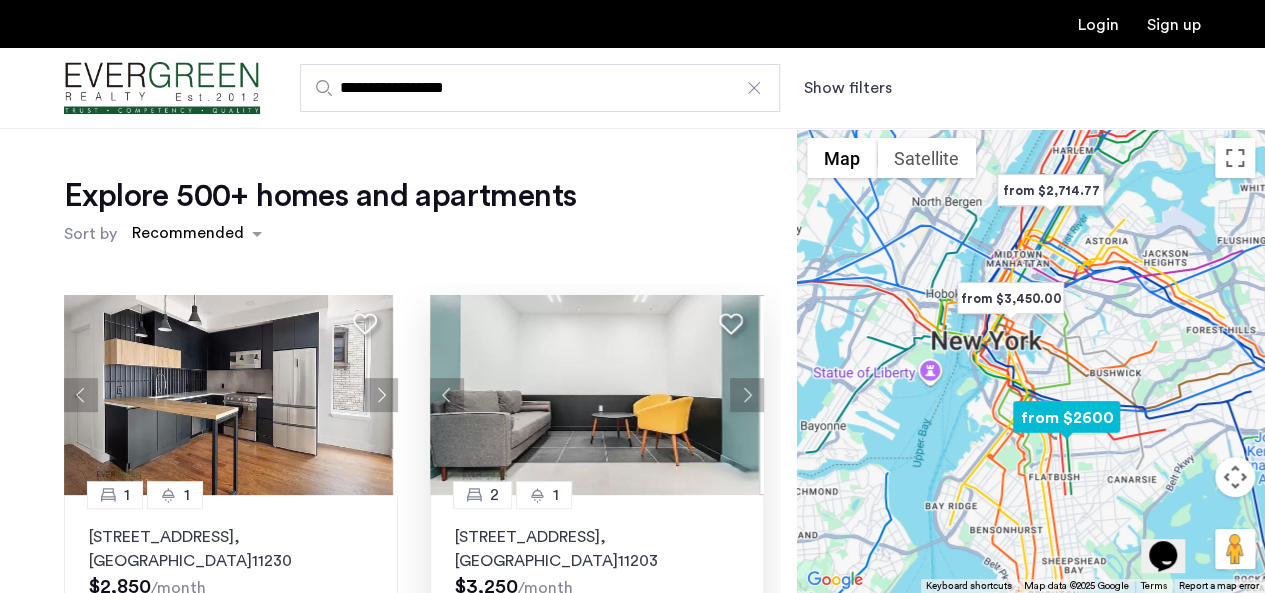 click 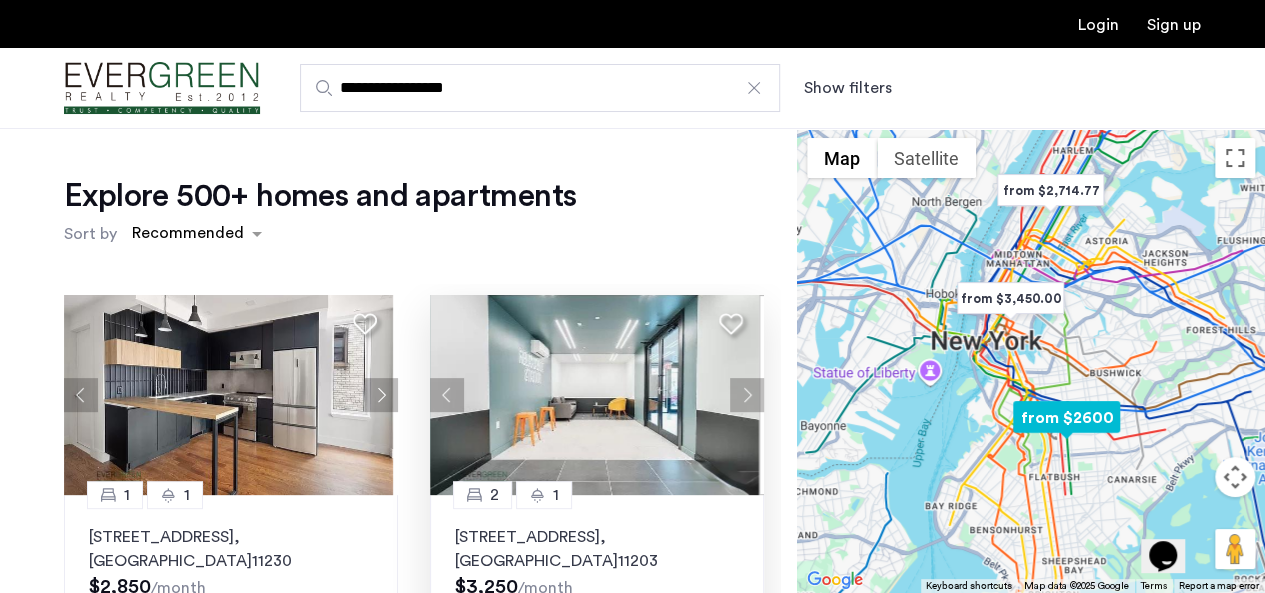click 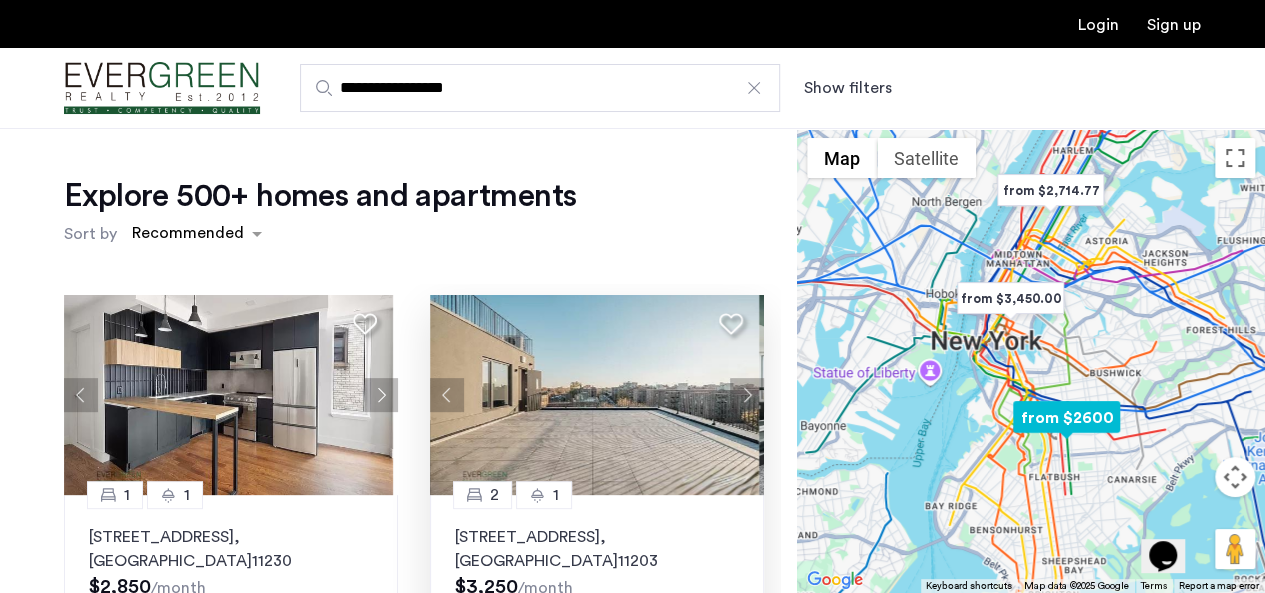 click 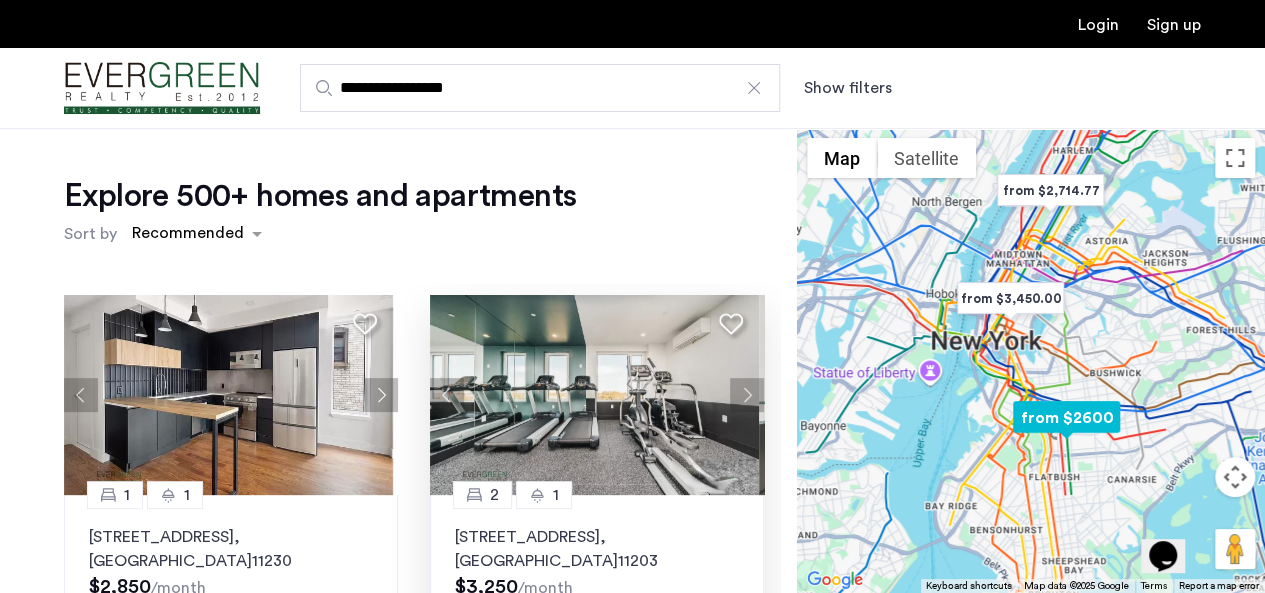 click 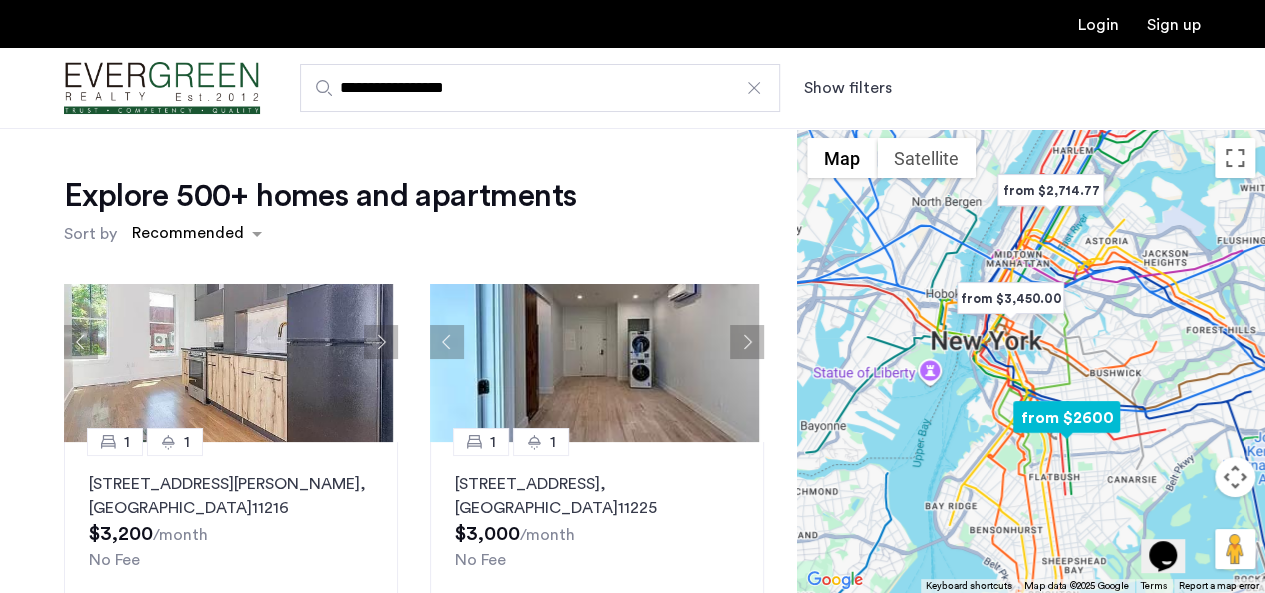 scroll, scrollTop: 57, scrollLeft: 0, axis: vertical 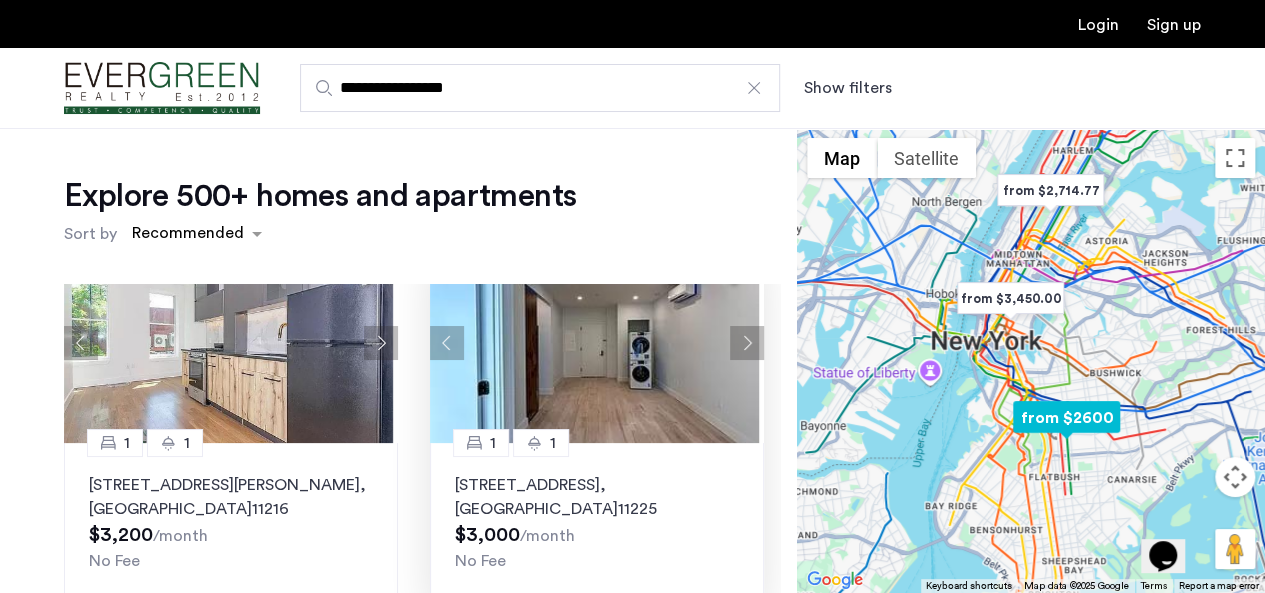 click 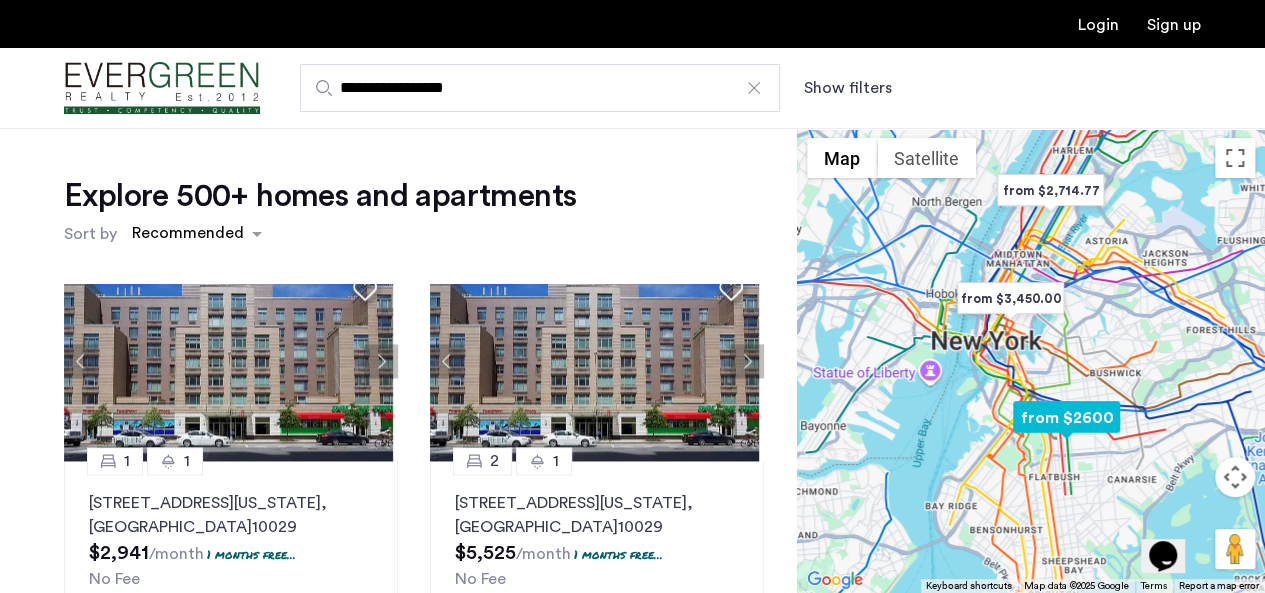 scroll, scrollTop: 1696, scrollLeft: 0, axis: vertical 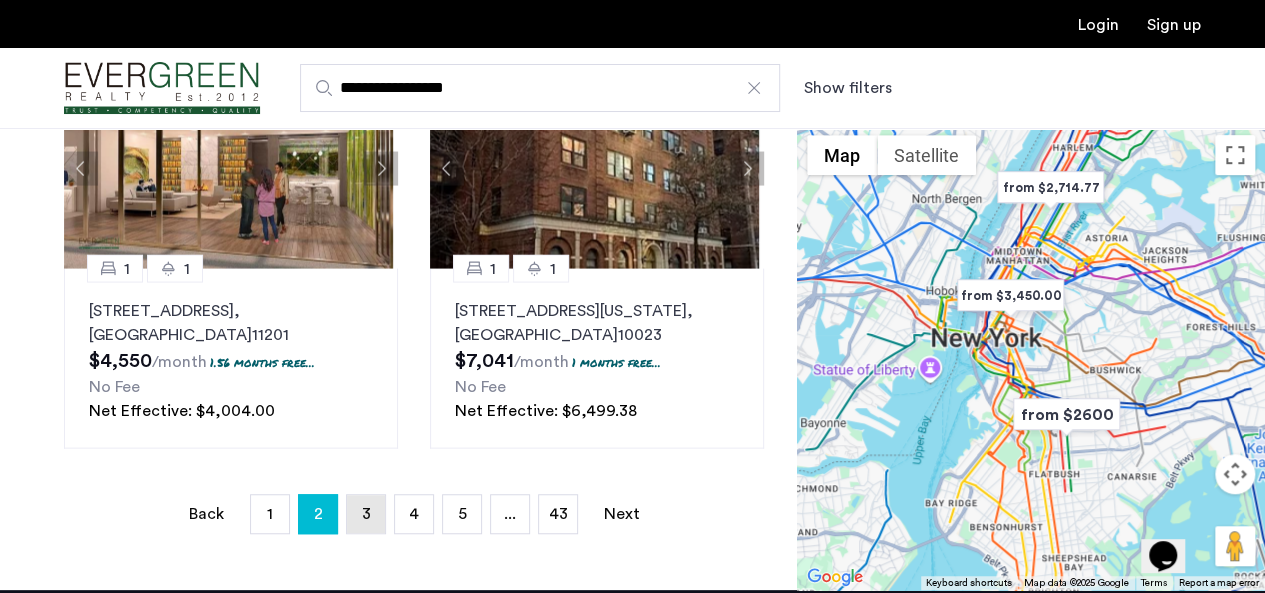 click on "page  3" at bounding box center (366, 514) 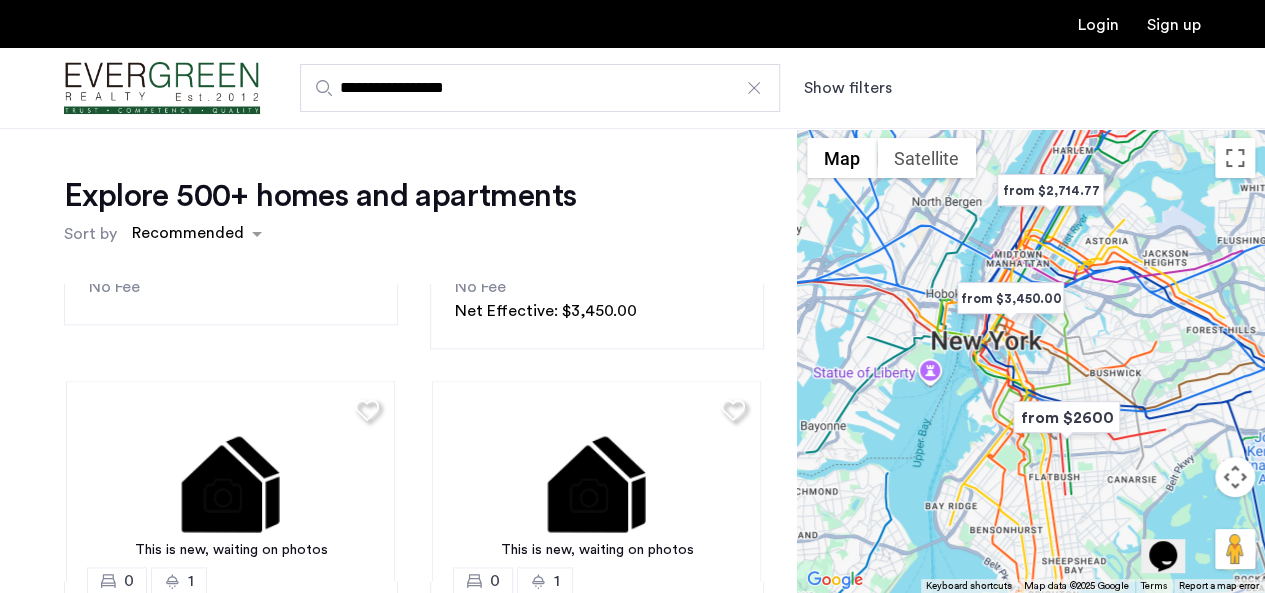 scroll, scrollTop: 1144, scrollLeft: 0, axis: vertical 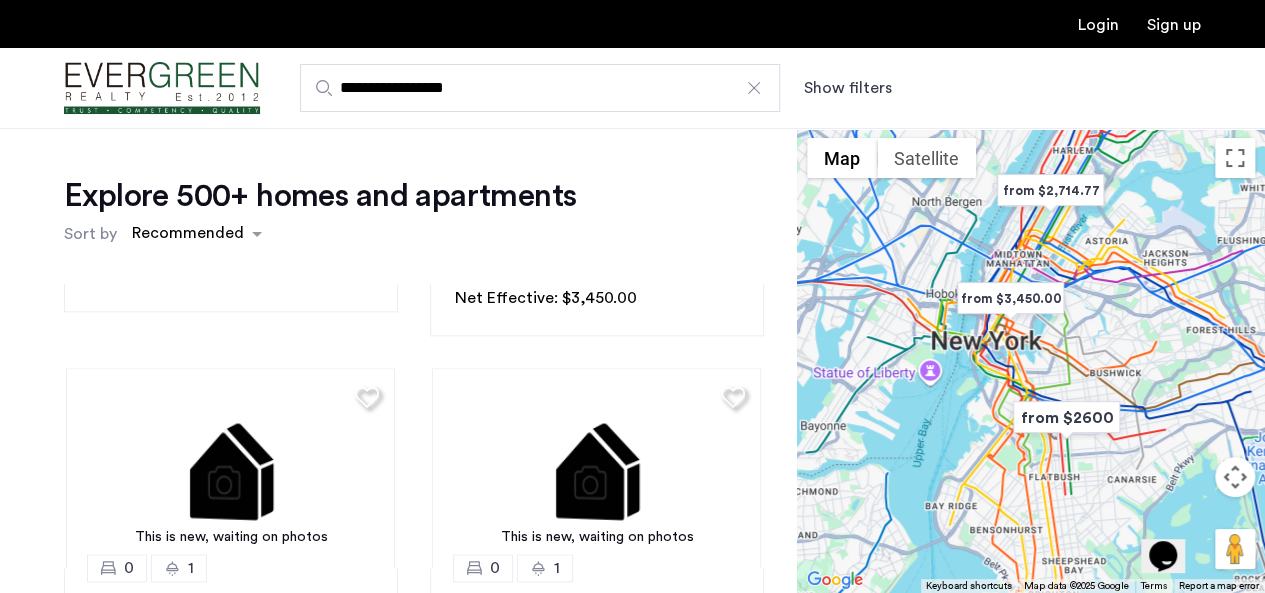 click at bounding box center [1066, 417] 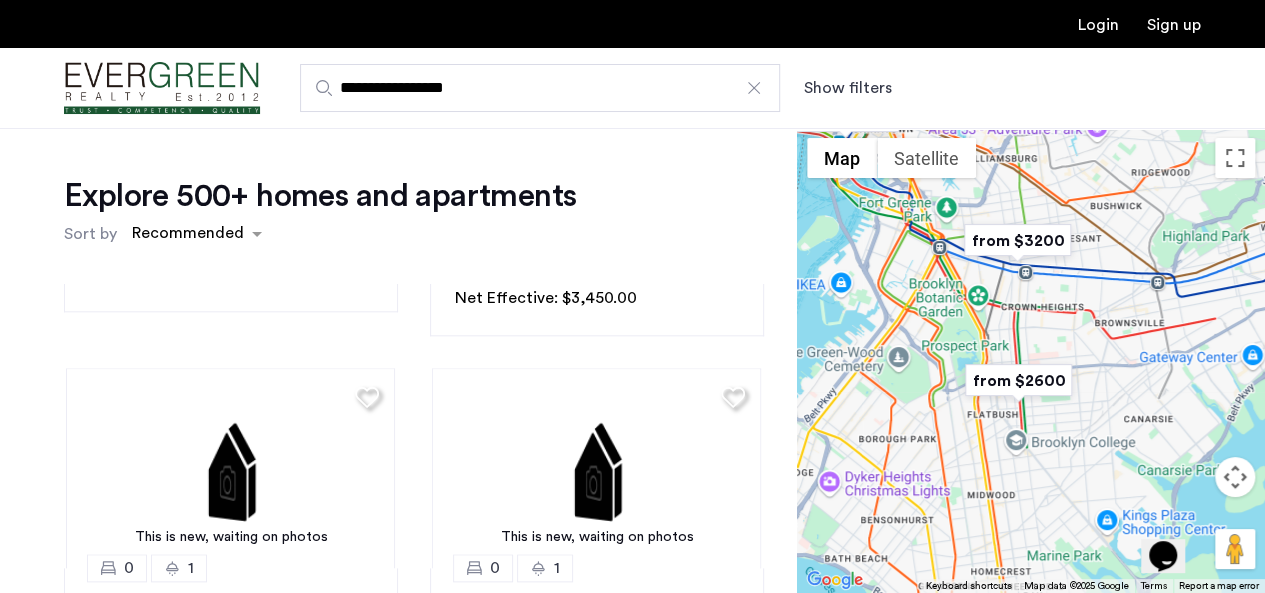 click at bounding box center [1018, 380] 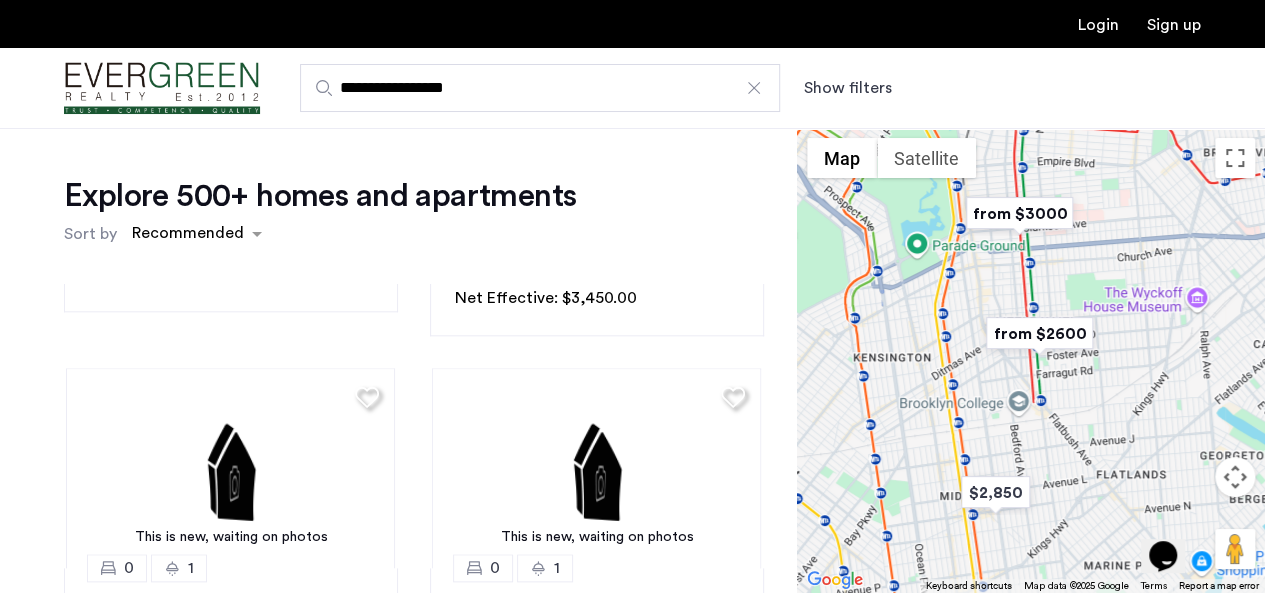 click at bounding box center (1039, 333) 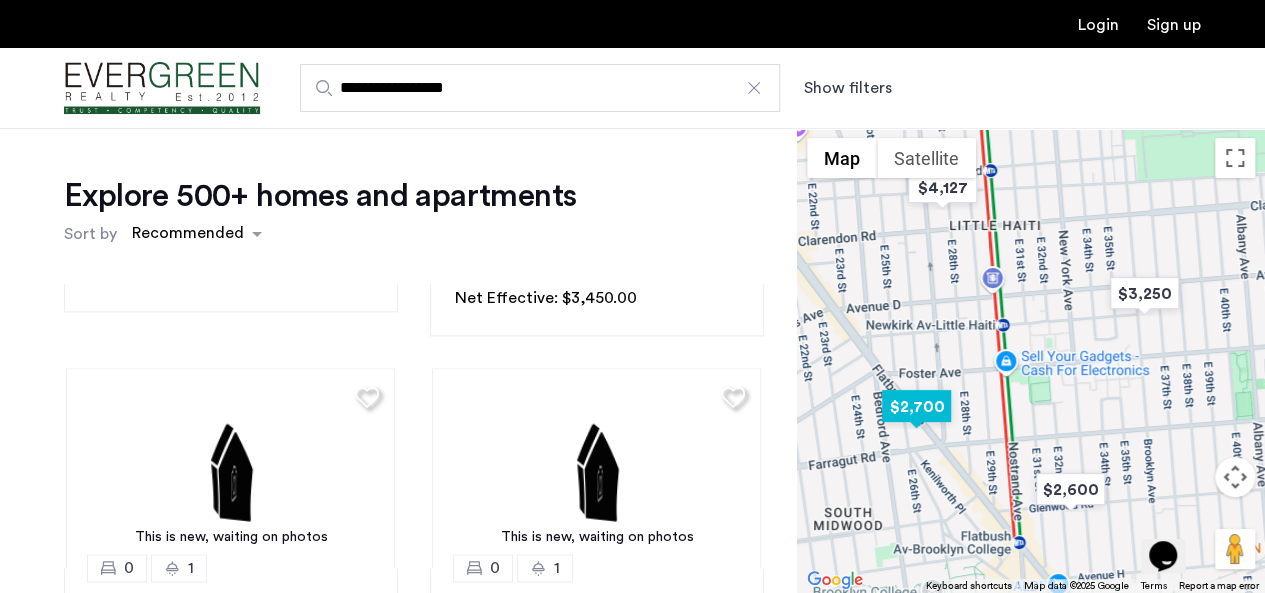 click at bounding box center (916, 406) 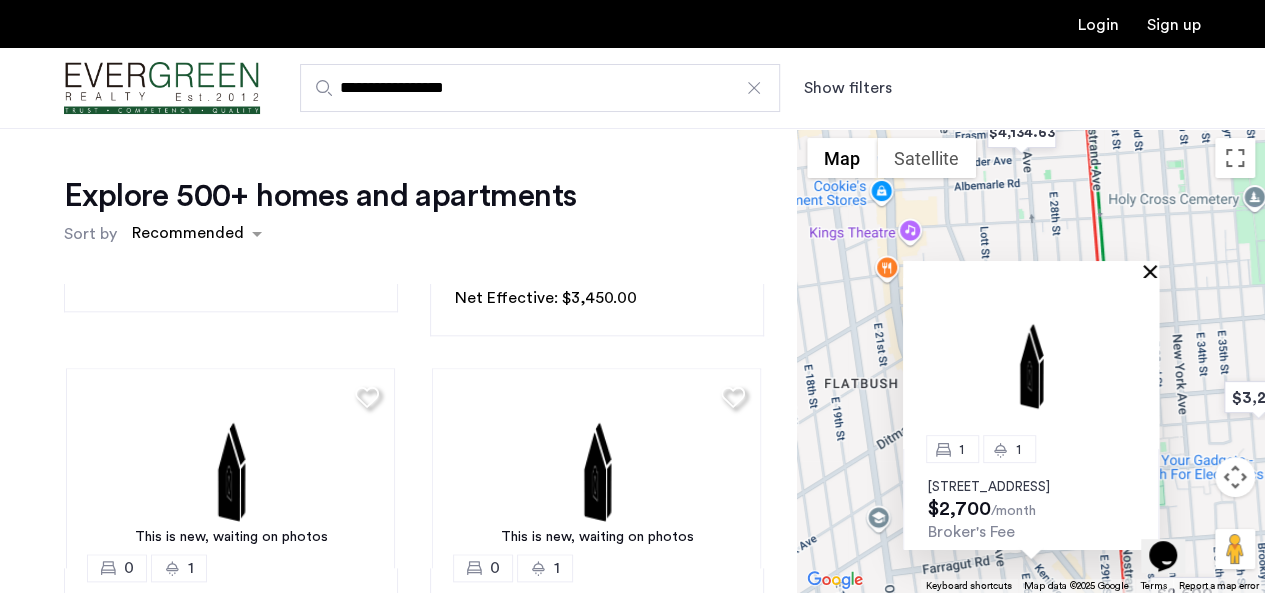 click at bounding box center (1154, 271) 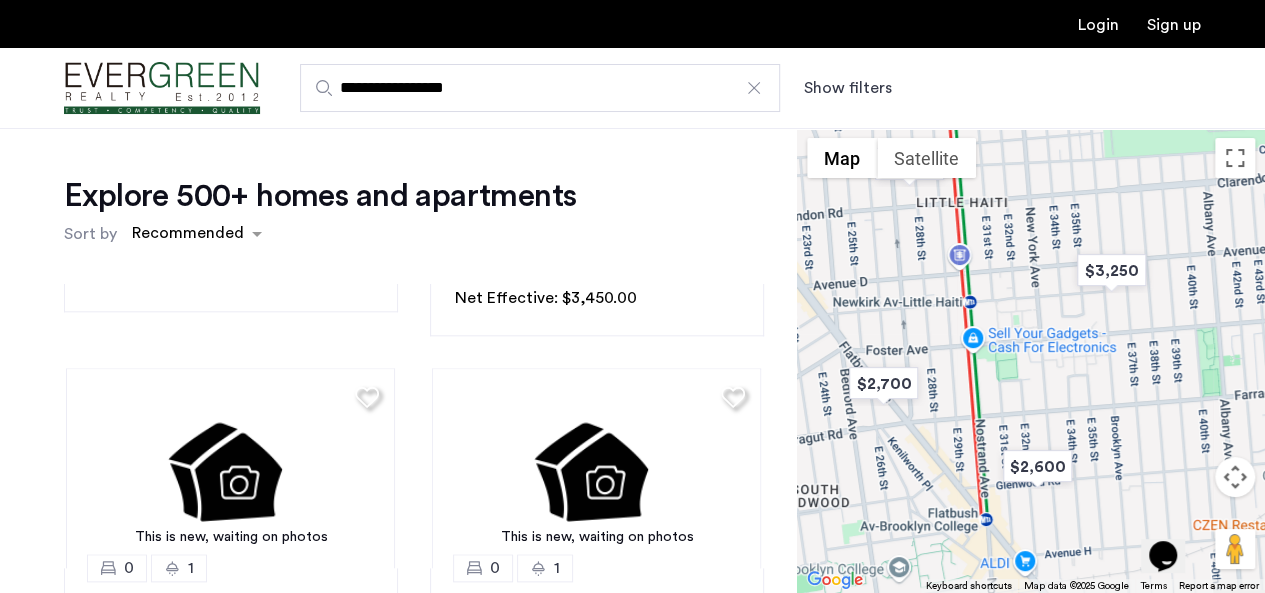 drag, startPoint x: 1054, startPoint y: 403, endPoint x: 905, endPoint y: 278, distance: 194.48907 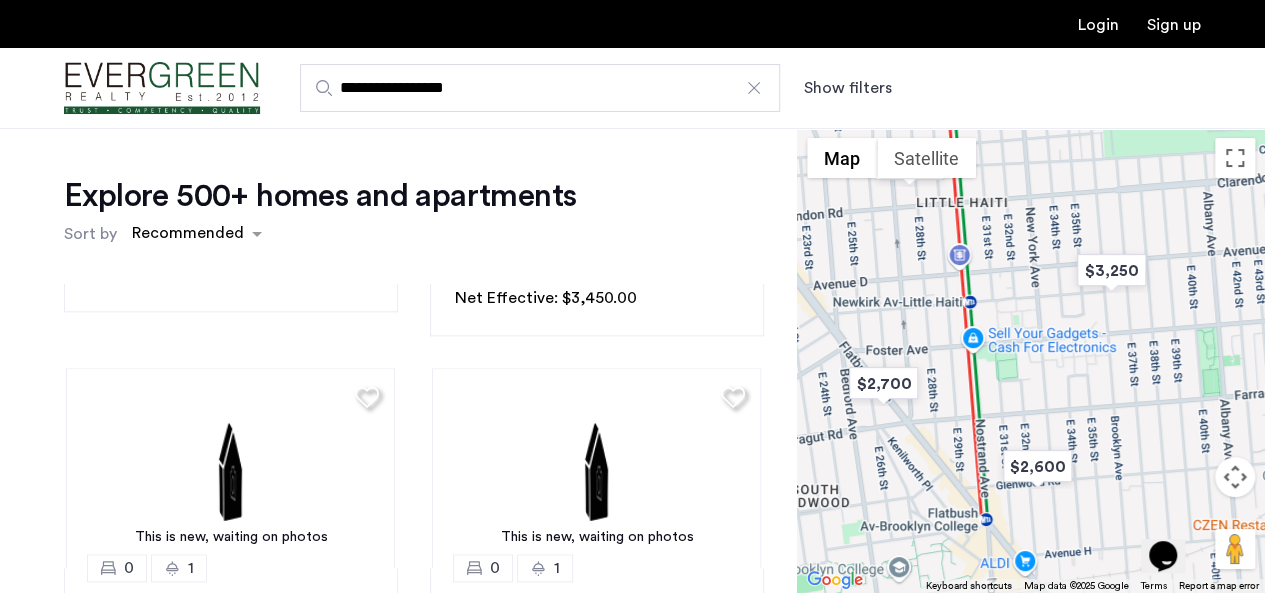 click on "To navigate, press the arrow keys." at bounding box center [1031, 360] 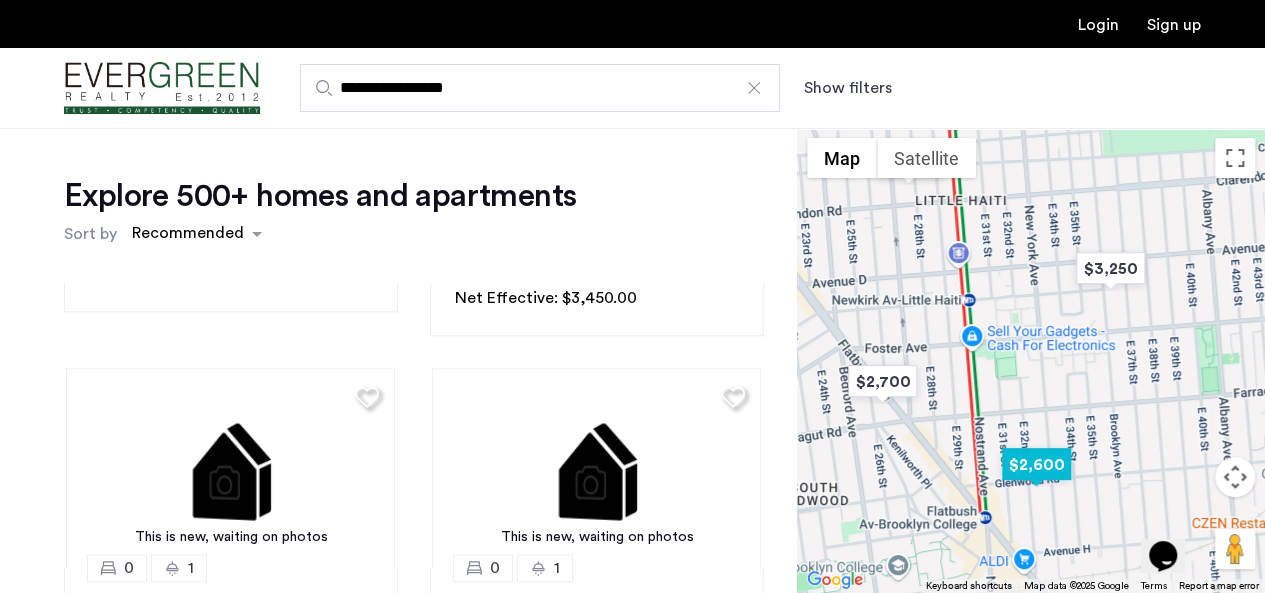 click at bounding box center [1036, 464] 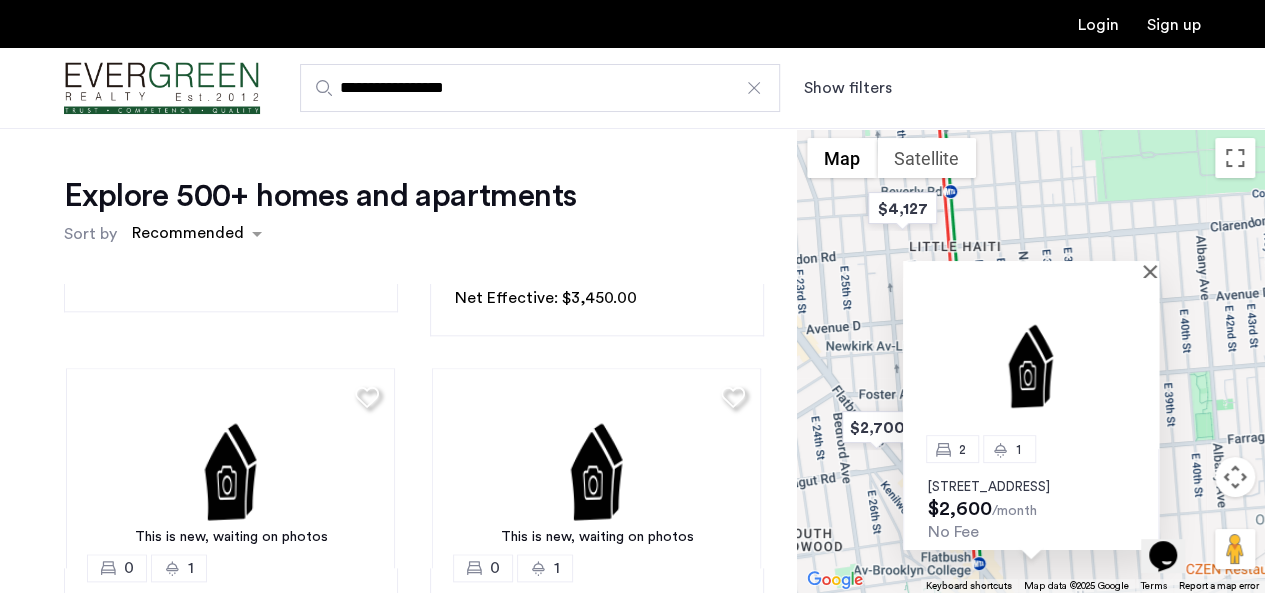 click at bounding box center (1031, 363) 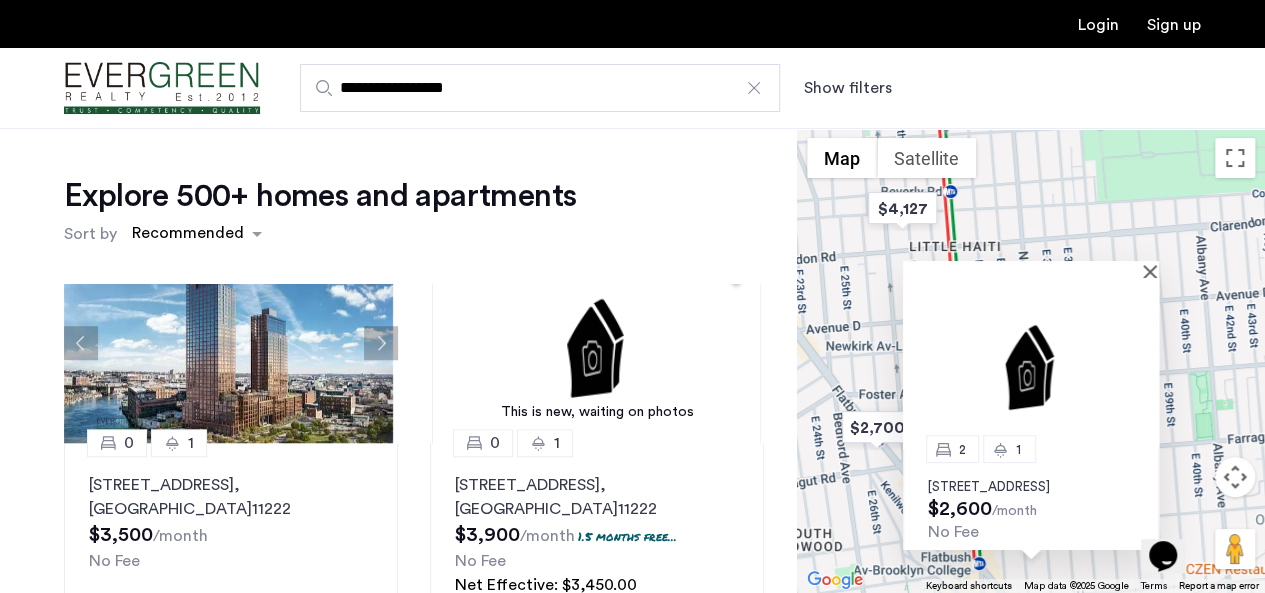scroll, scrollTop: 855, scrollLeft: 0, axis: vertical 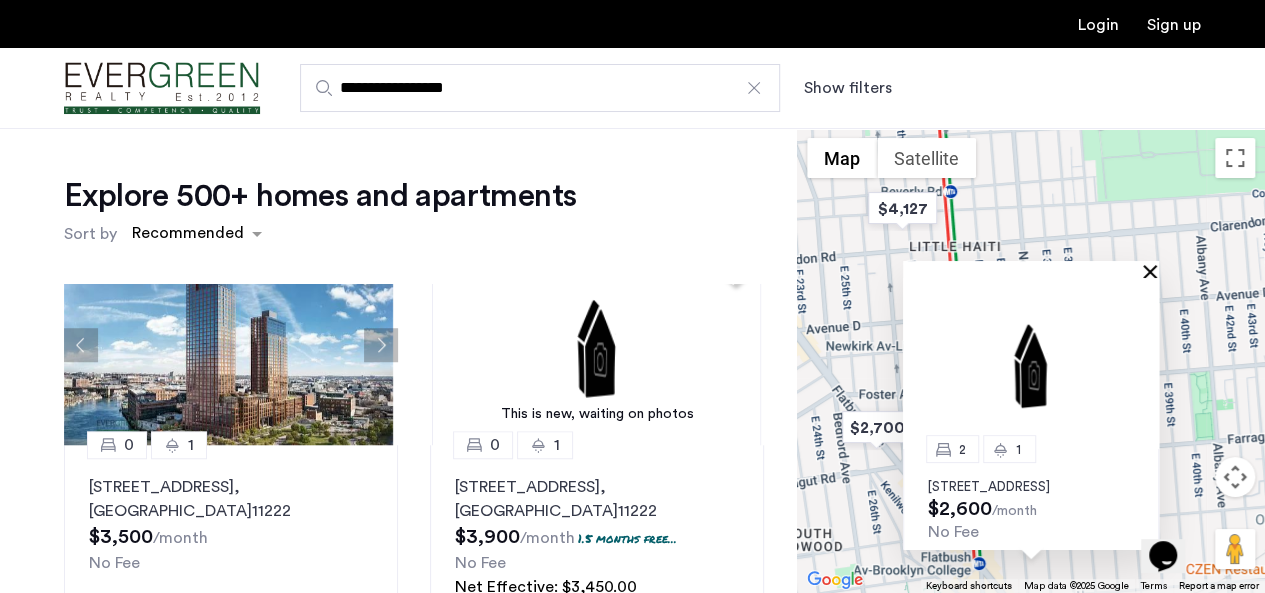 click at bounding box center [1154, 271] 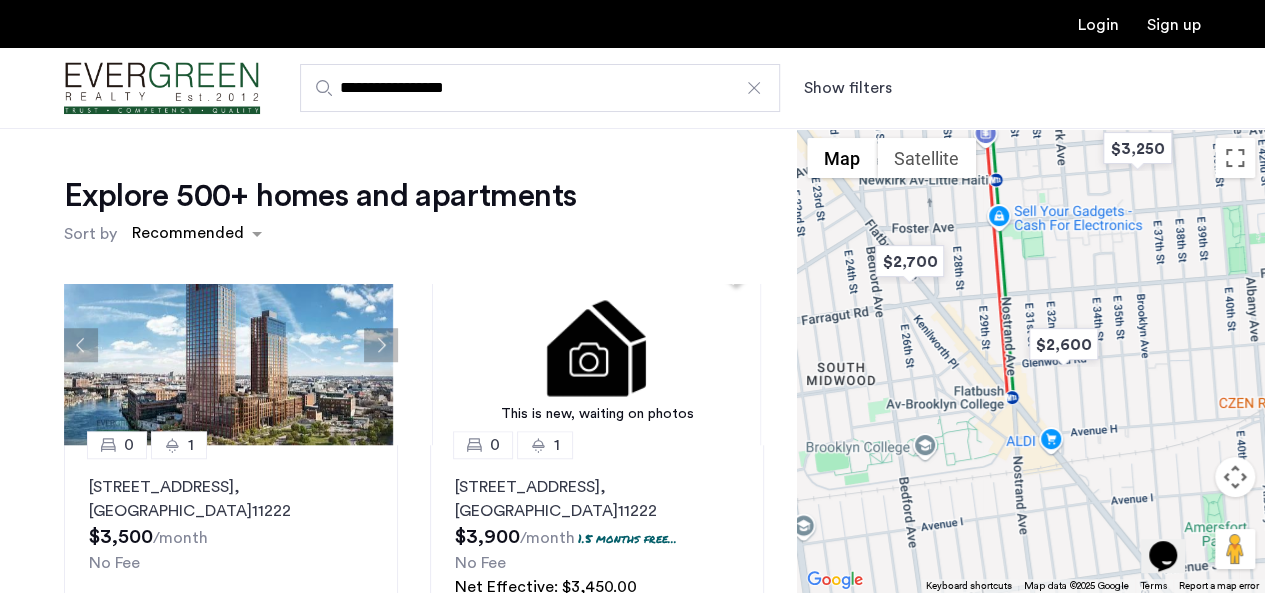 drag, startPoint x: 1042, startPoint y: 432, endPoint x: 1014, endPoint y: 277, distance: 157.50873 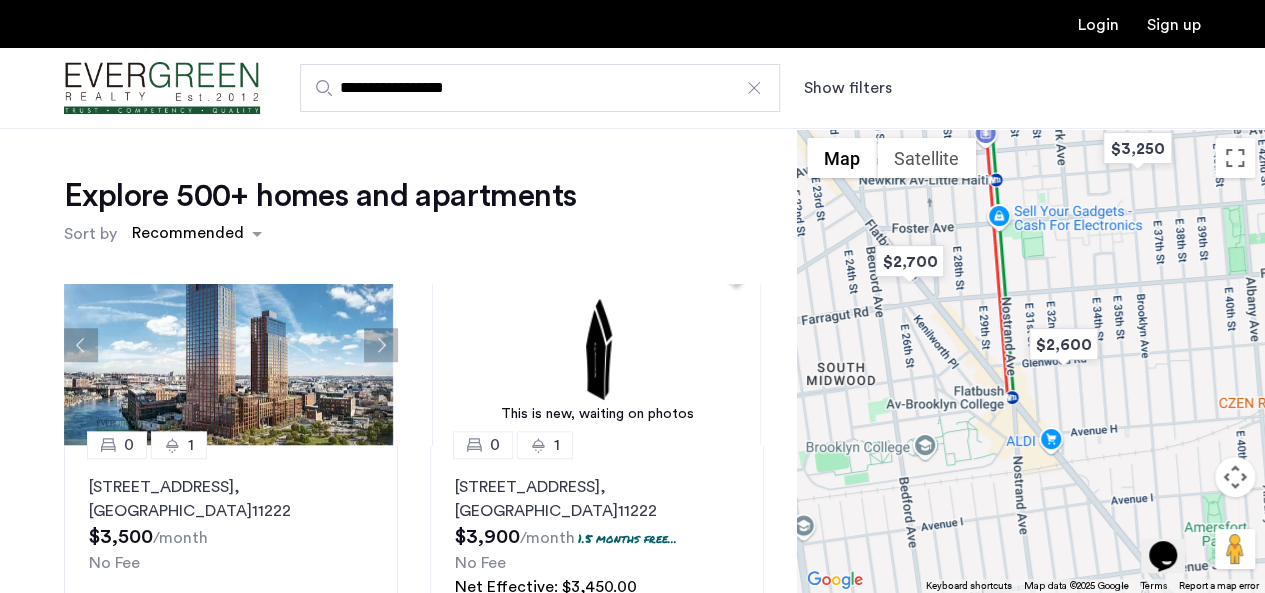 click on "To navigate, press the arrow keys." at bounding box center [1031, 360] 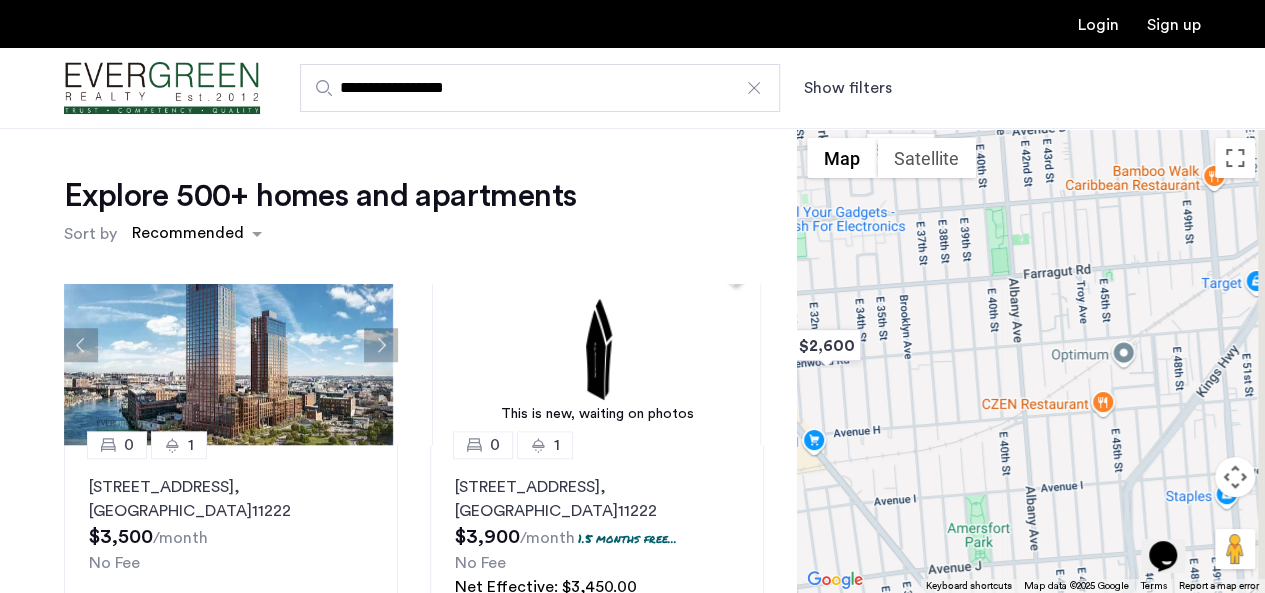 drag, startPoint x: 1128, startPoint y: 295, endPoint x: 949, endPoint y: 283, distance: 179.40178 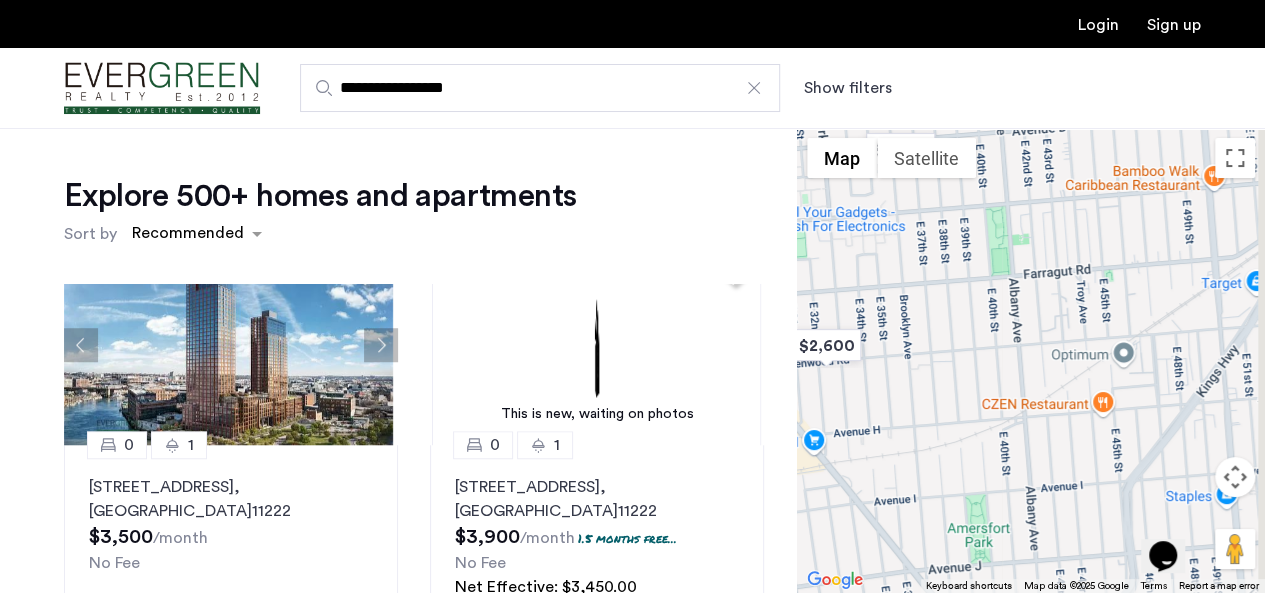 click on "To navigate, press the arrow keys." at bounding box center [1031, 360] 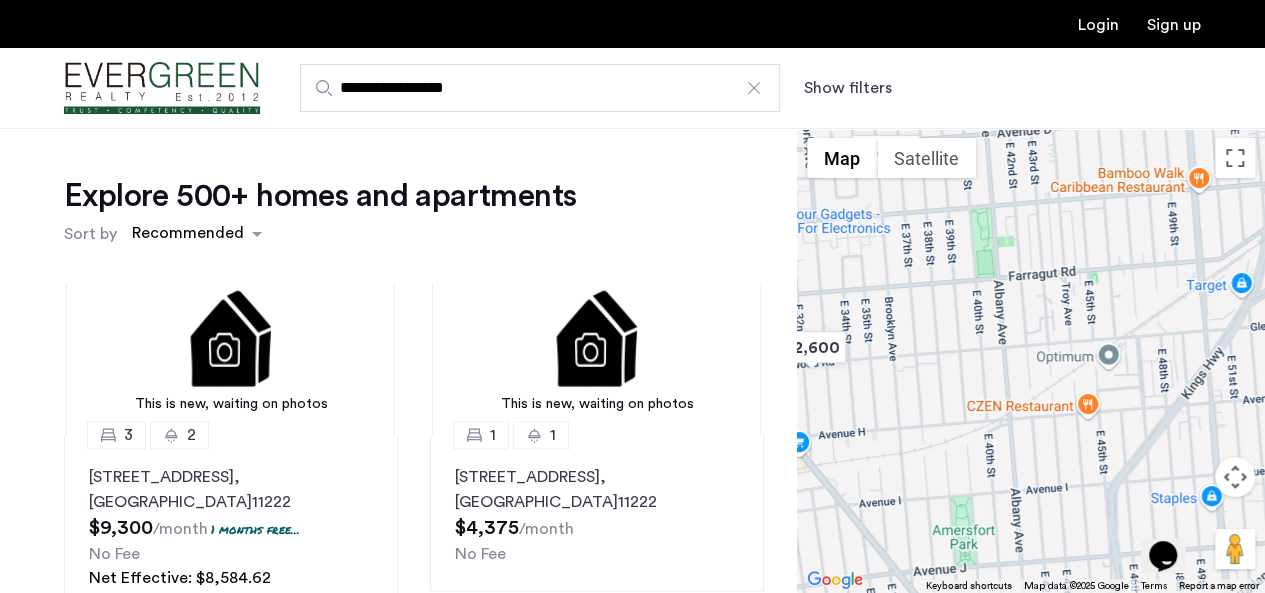 scroll, scrollTop: 1744, scrollLeft: 0, axis: vertical 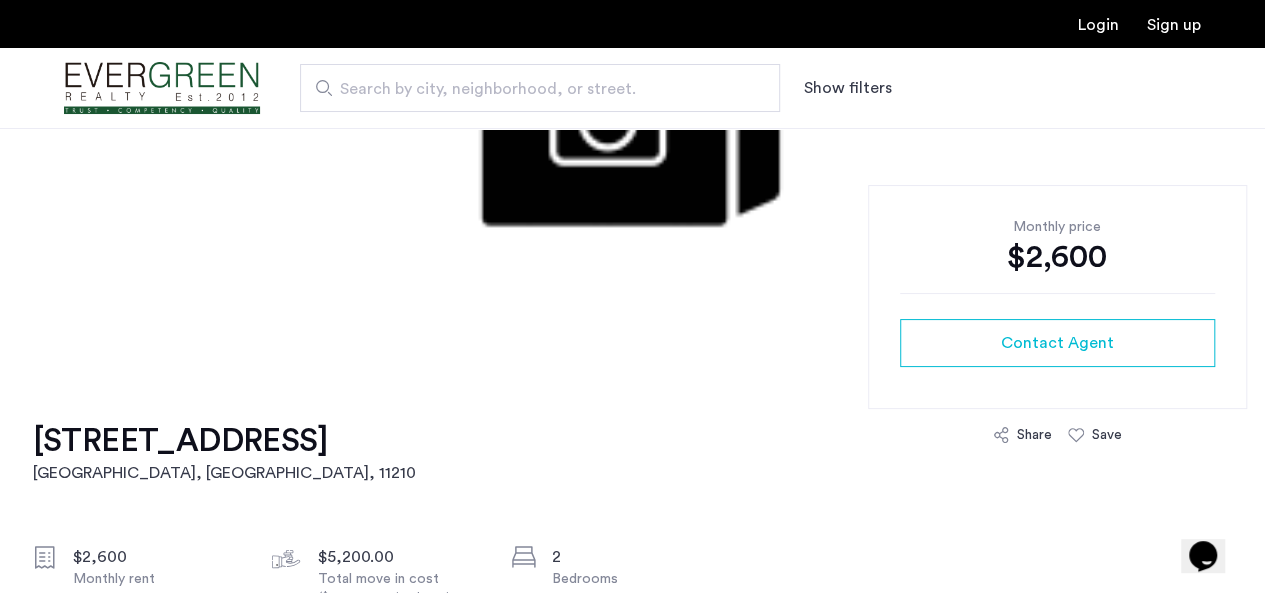 click 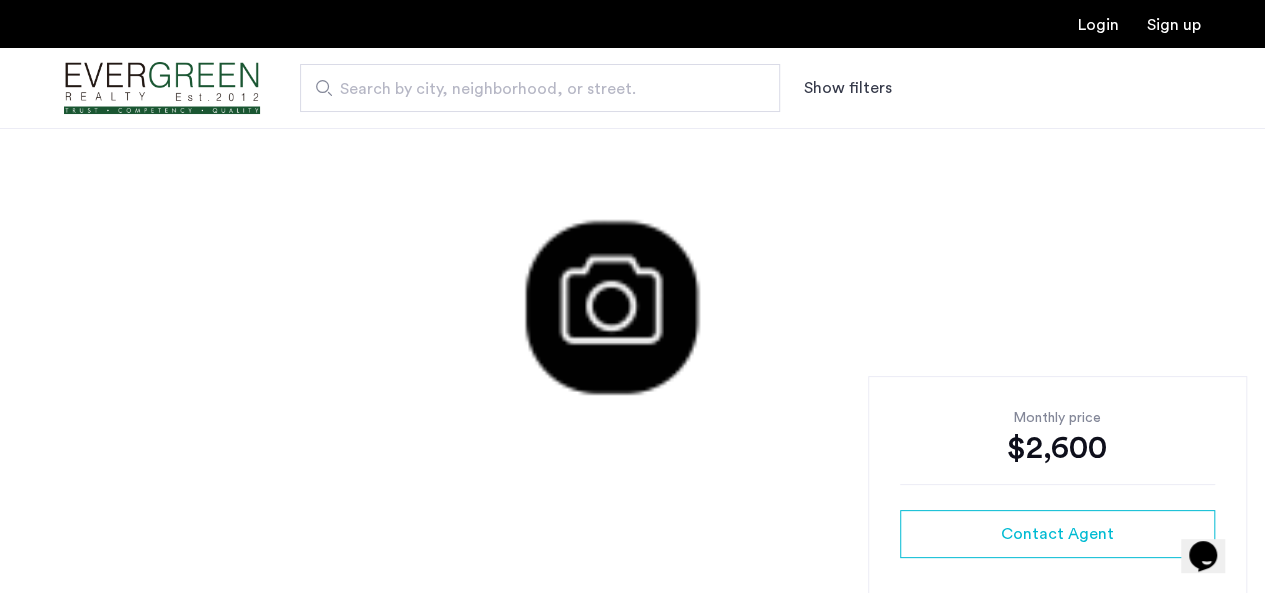 scroll, scrollTop: 163, scrollLeft: 0, axis: vertical 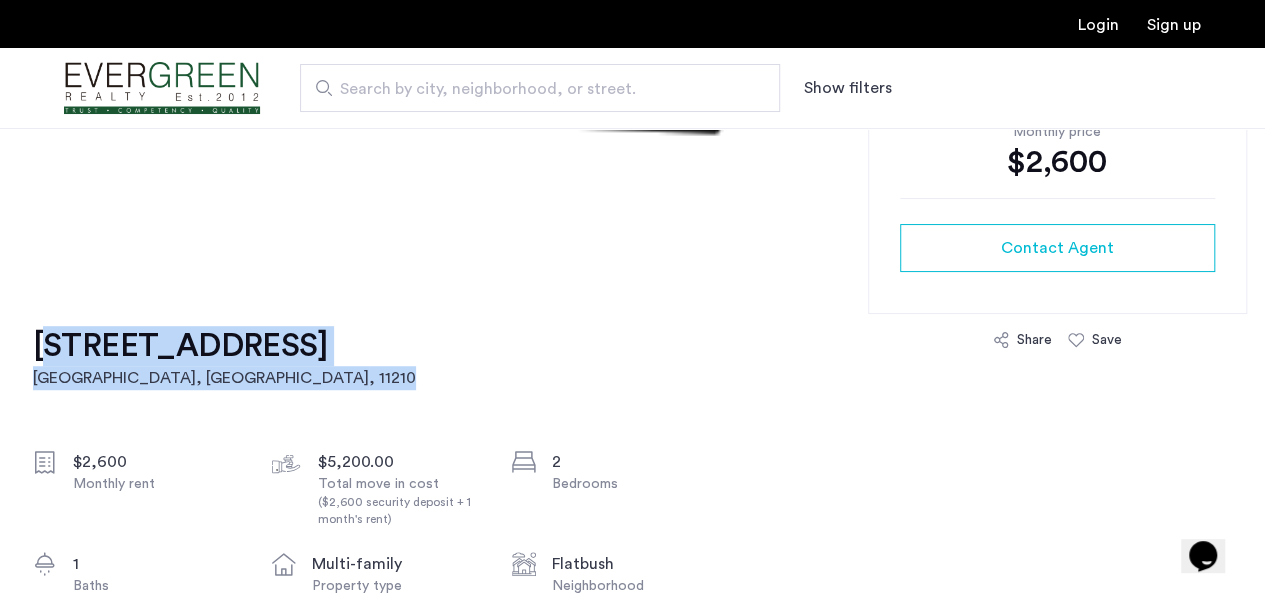 drag, startPoint x: 454, startPoint y: 338, endPoint x: 34, endPoint y: 363, distance: 420.74338 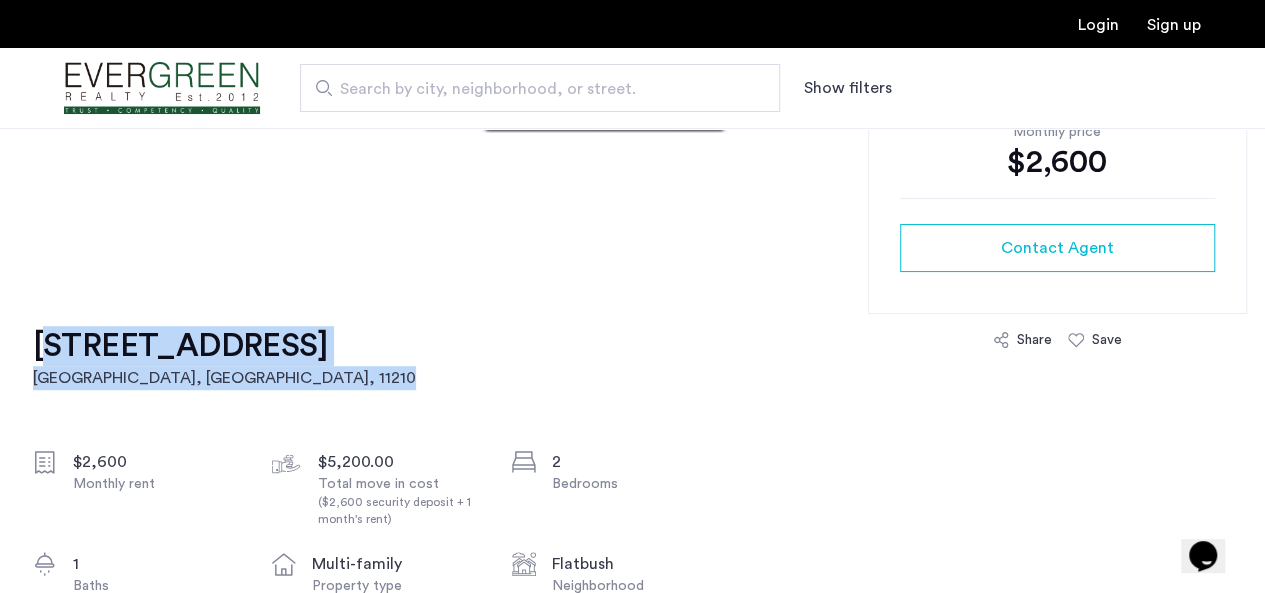 click on "3208 Glenwood Road, Unit 1F  Brooklyn, NY , 11210 $2,600 Monthly rent $5,200.00 Total move in cost  ($2,600 security deposit + 1 month's rent) 2 Bedrooms 1 Baths multi-family Property type Flatbush Neighborhood Case by Case Pet policies No Fee Jul 31, 2025 Available from Description 3208 Glenwood Road is a rental building located in Brooklyn, NY. 3208 Glenwood Road was built in 2018 and has 4 stories and 9 units.
Read more" 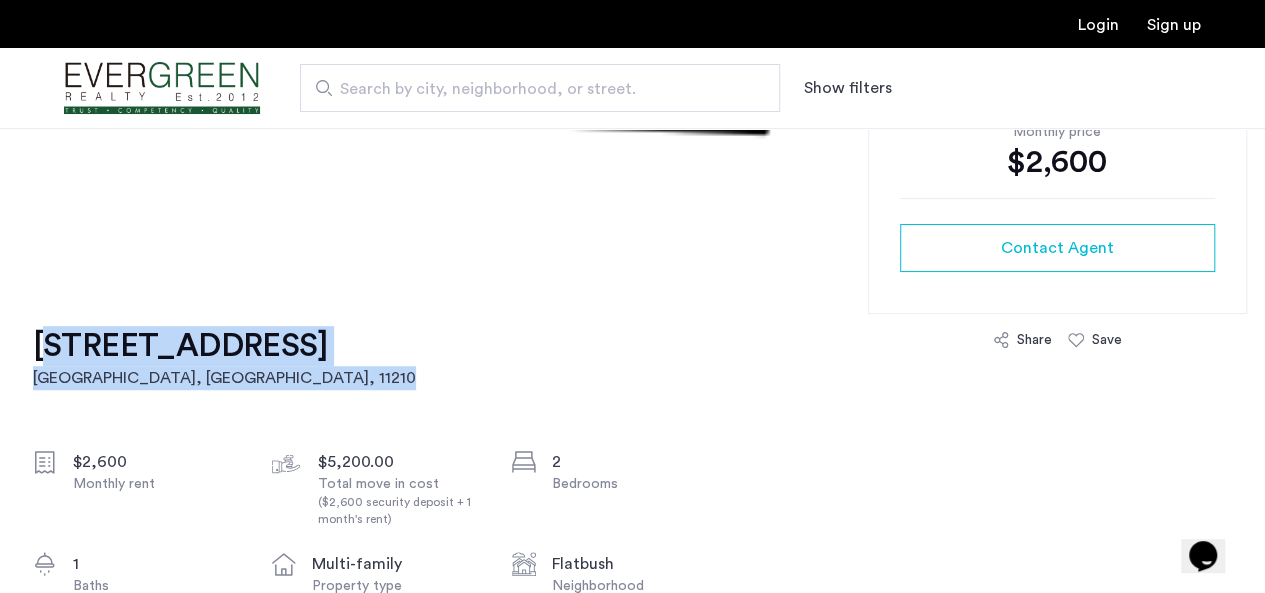 copy on "3208 Glenwood Road, Unit 1F  Brooklyn, NY , 11210" 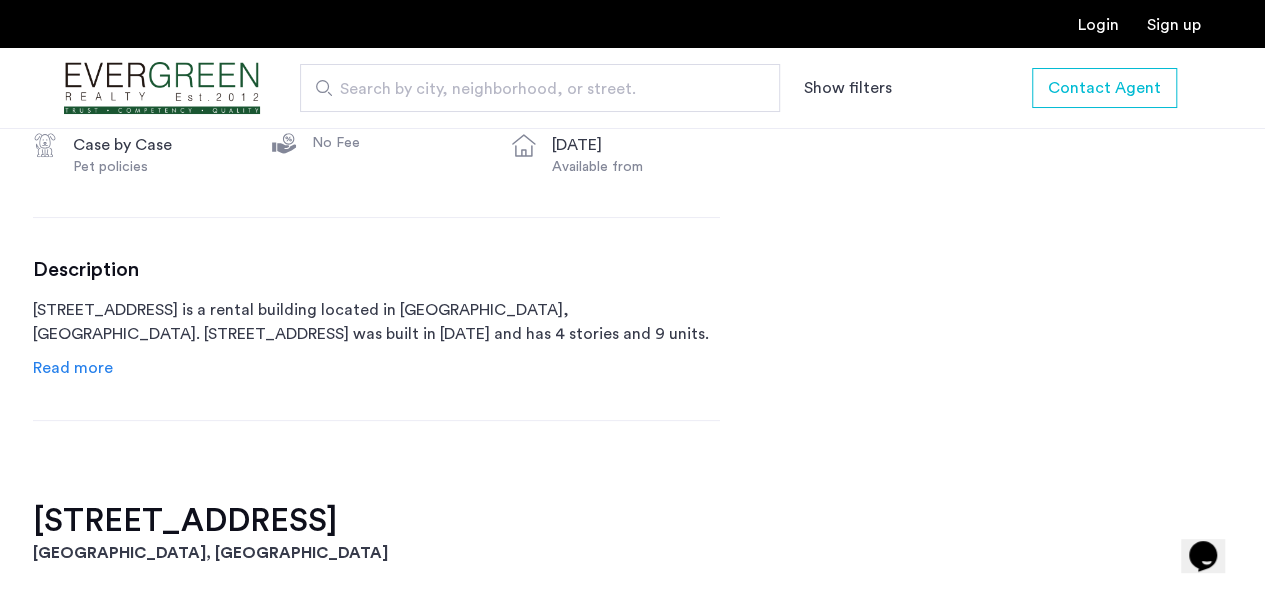 scroll, scrollTop: 939, scrollLeft: 0, axis: vertical 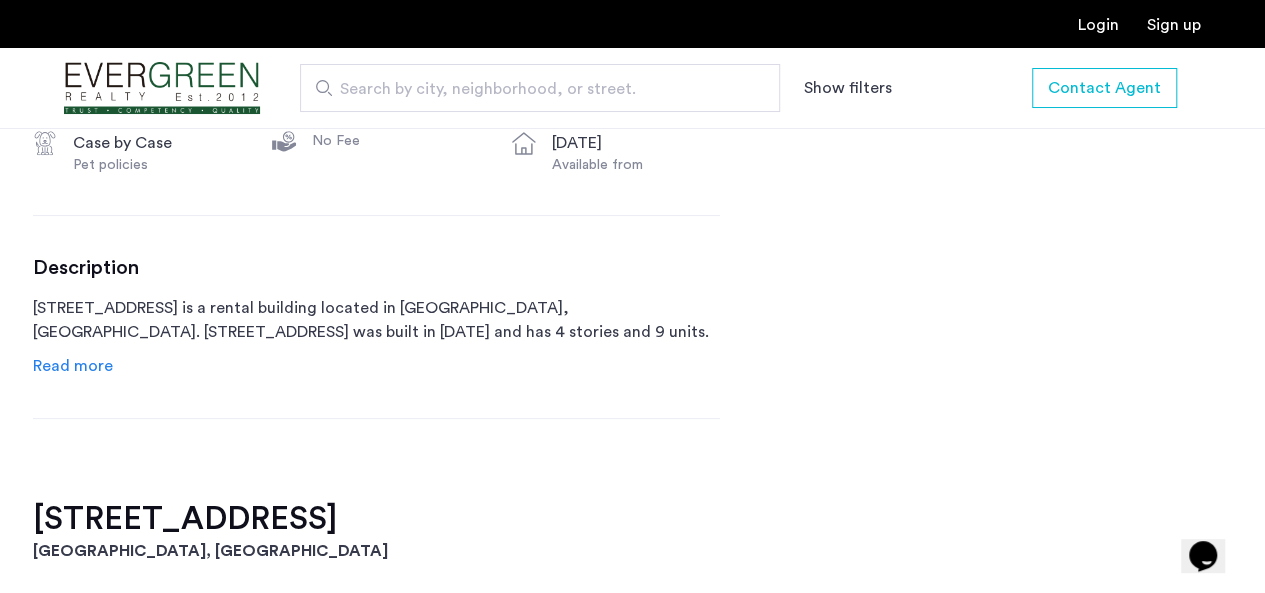 click on "Read more" 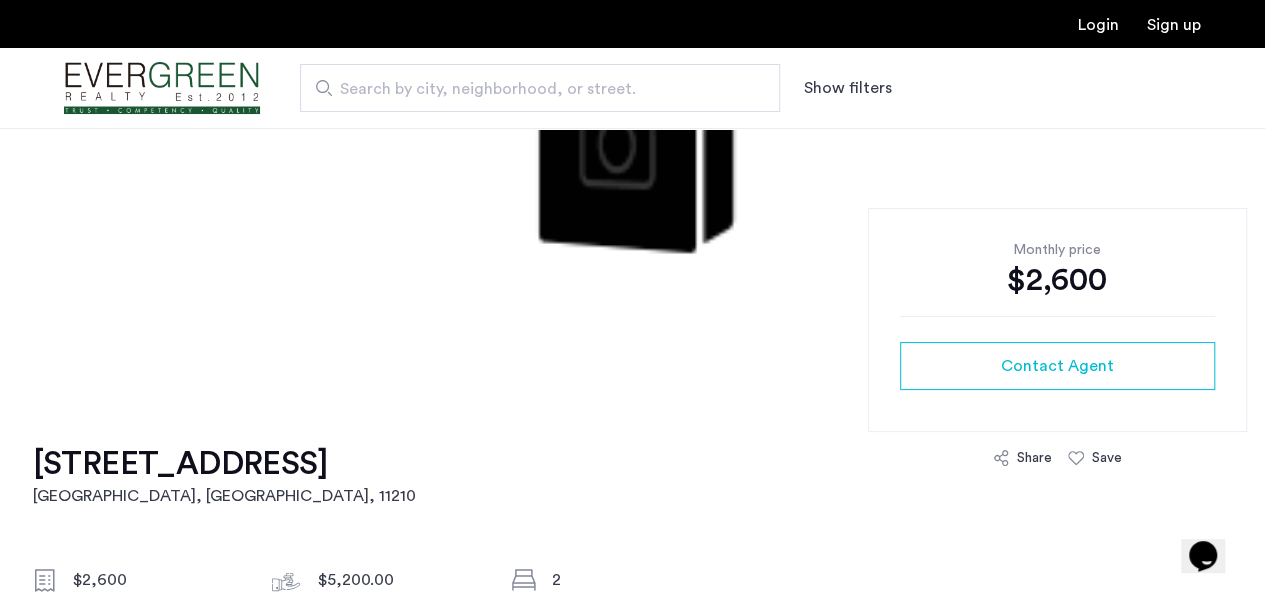 scroll, scrollTop: 338, scrollLeft: 0, axis: vertical 